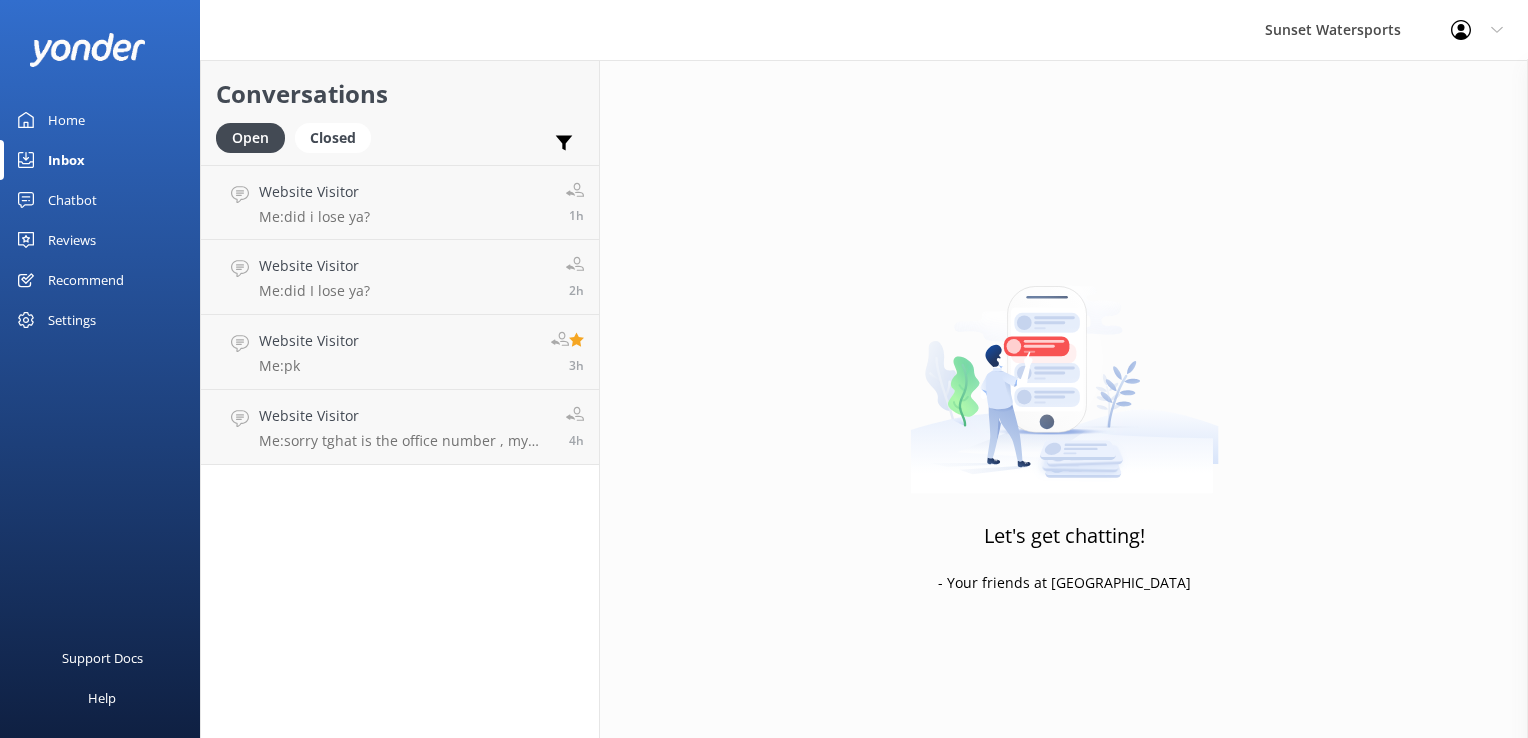 scroll, scrollTop: 0, scrollLeft: 0, axis: both 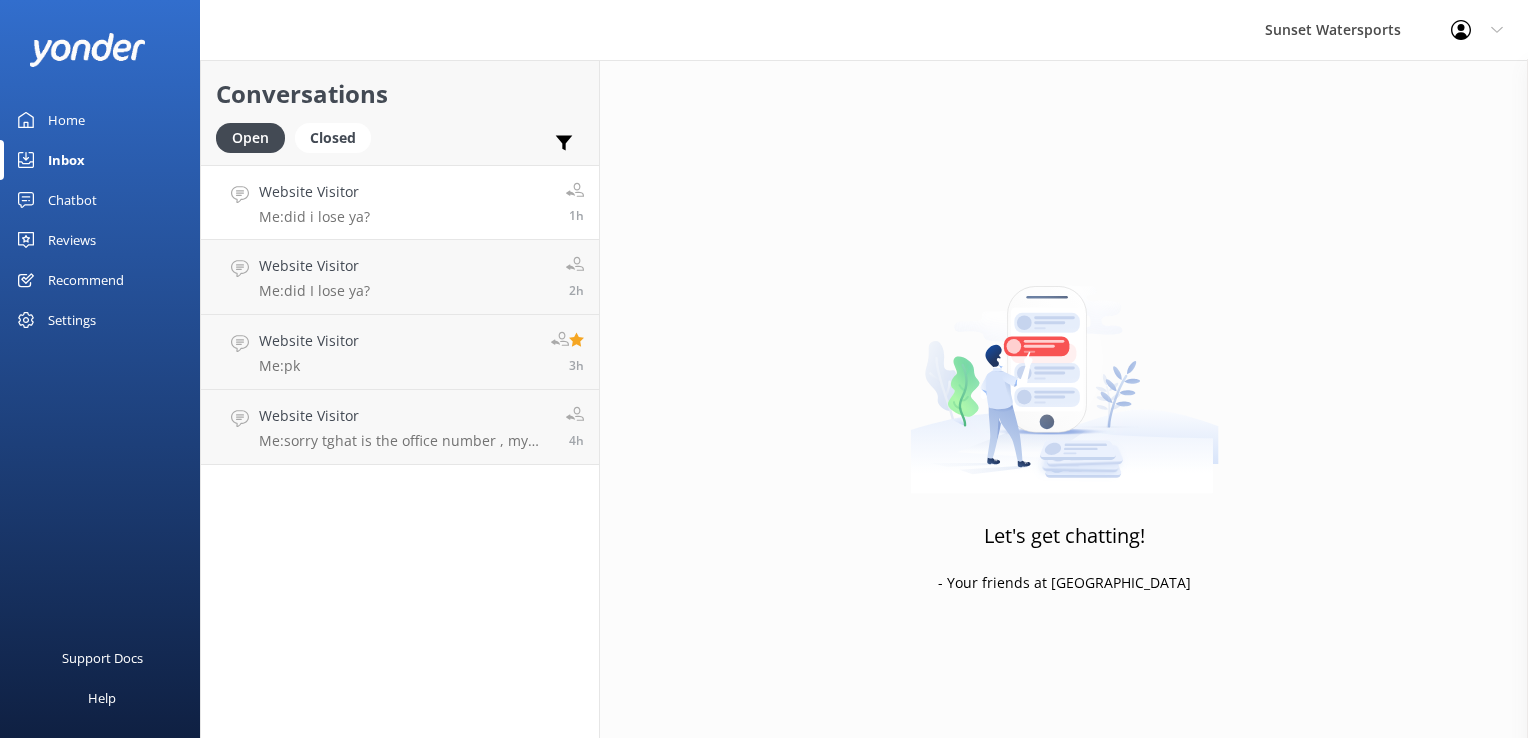 click on "Website Visitor Me:  did i lose ya?" at bounding box center [314, 202] 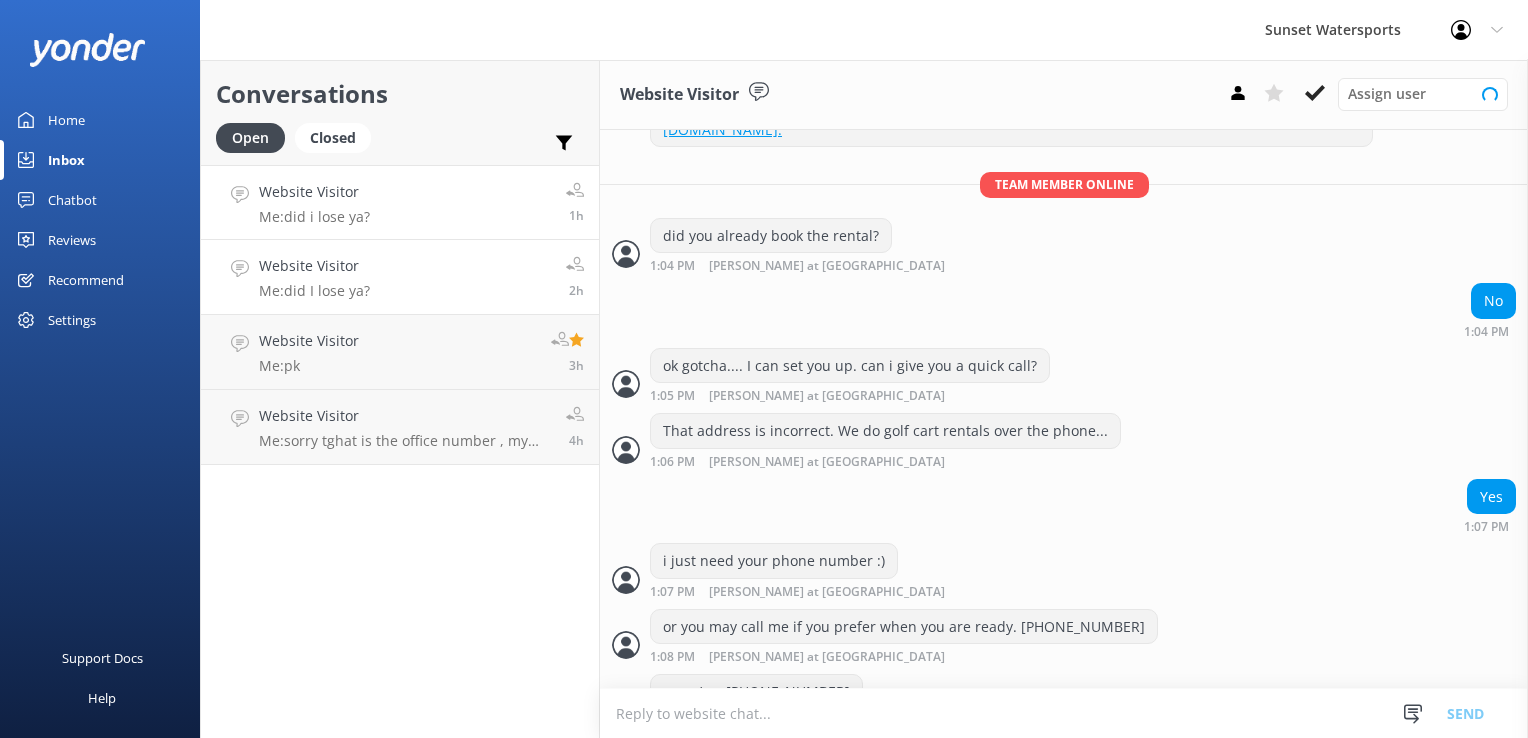 scroll, scrollTop: 394, scrollLeft: 0, axis: vertical 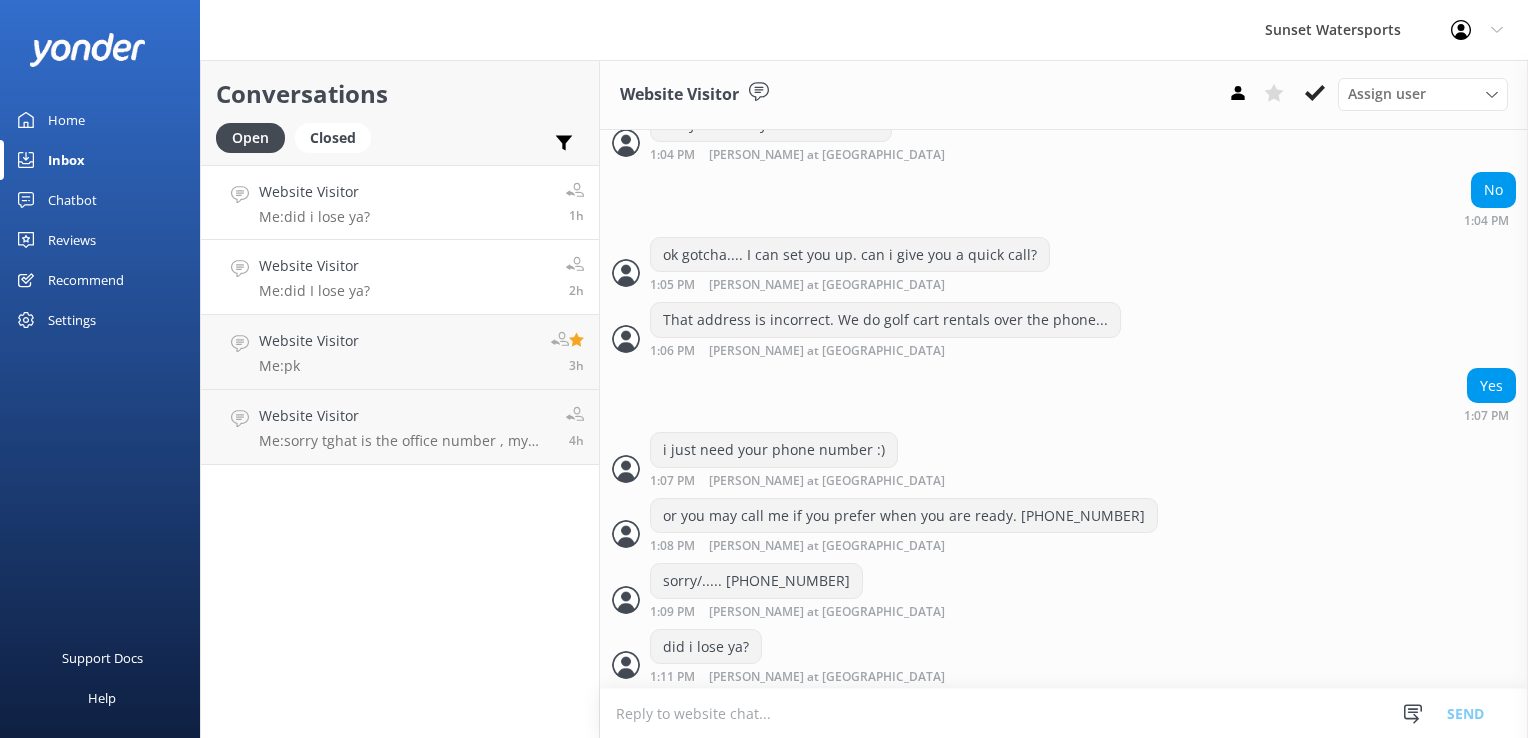 click on "Website Visitor" at bounding box center [314, 266] 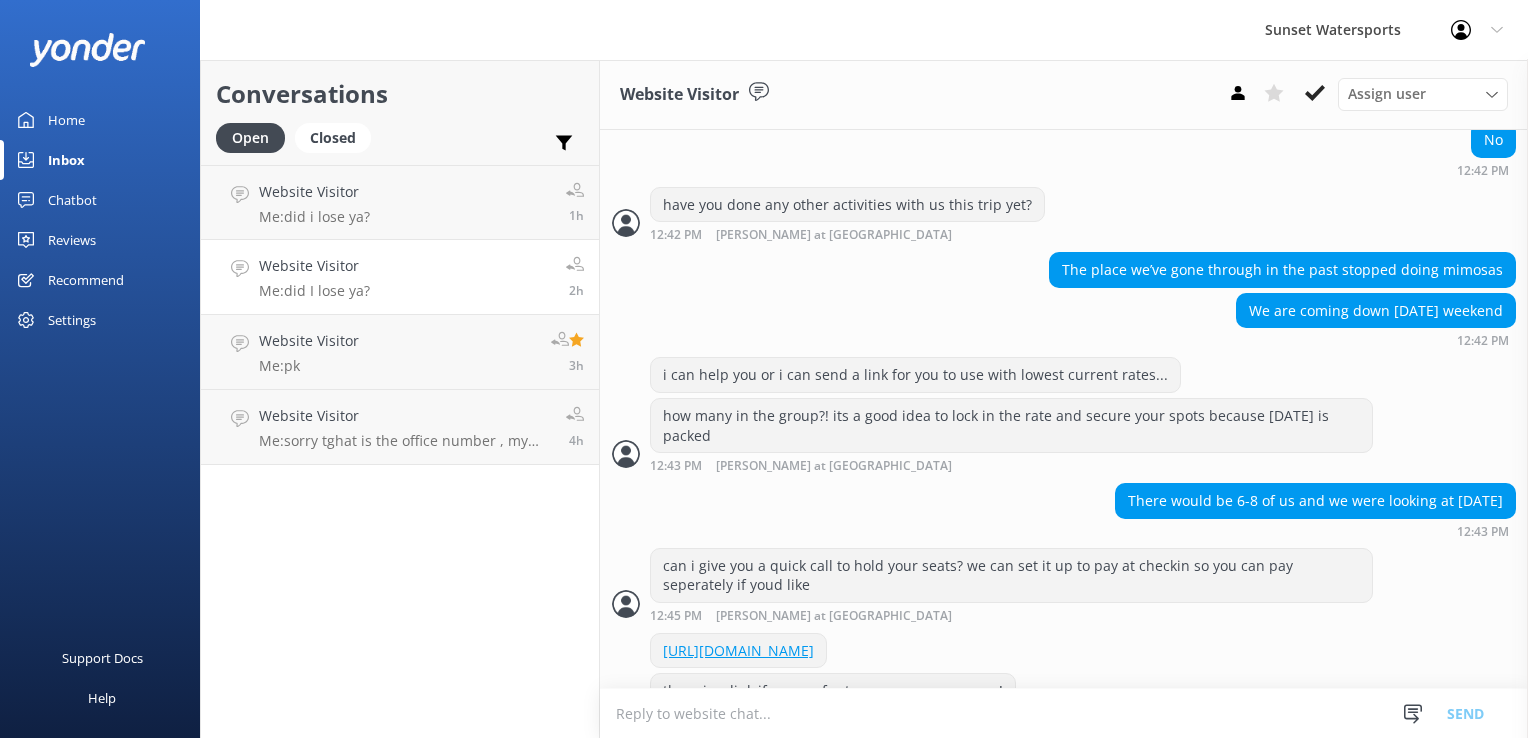 scroll, scrollTop: 997, scrollLeft: 0, axis: vertical 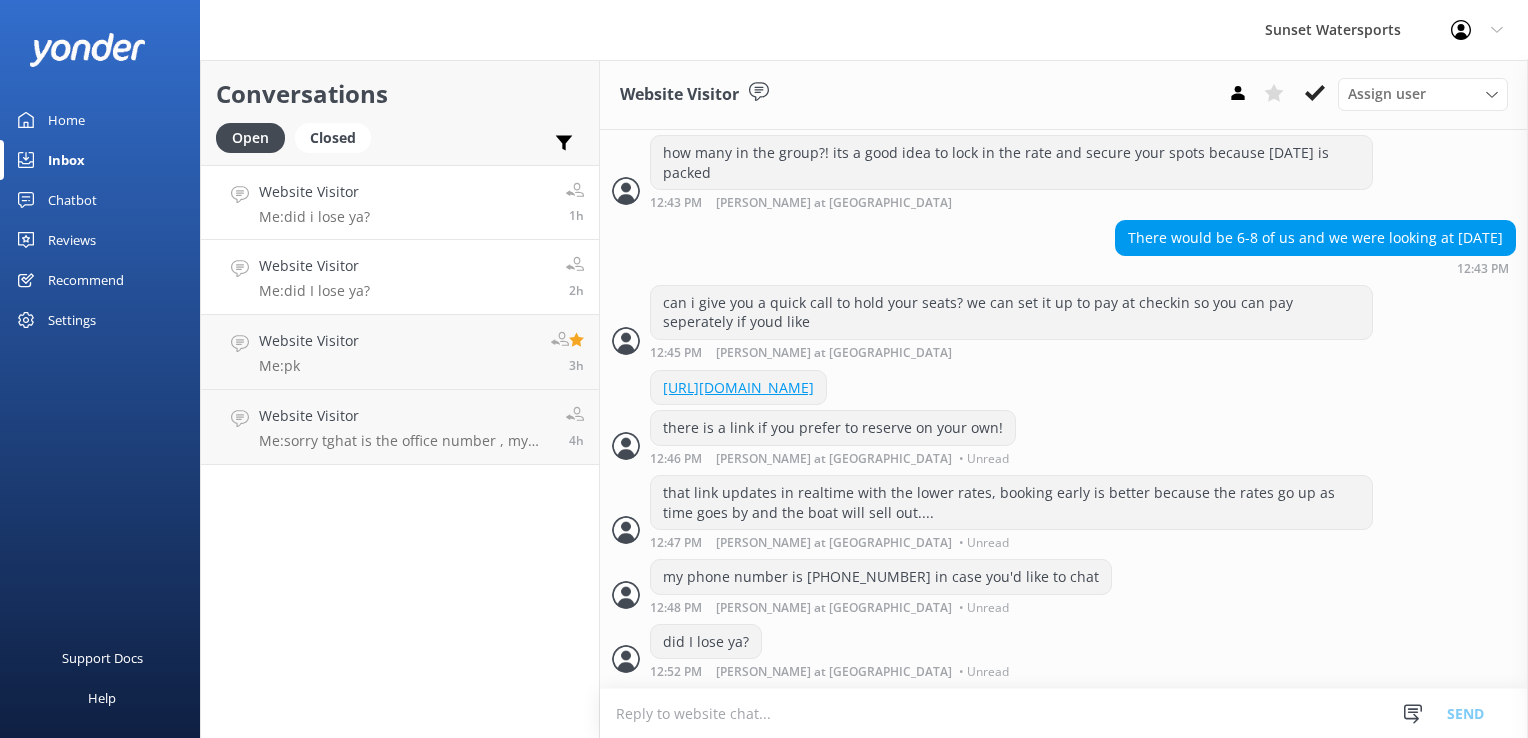 click on "Me:  did i lose ya?" at bounding box center (314, 217) 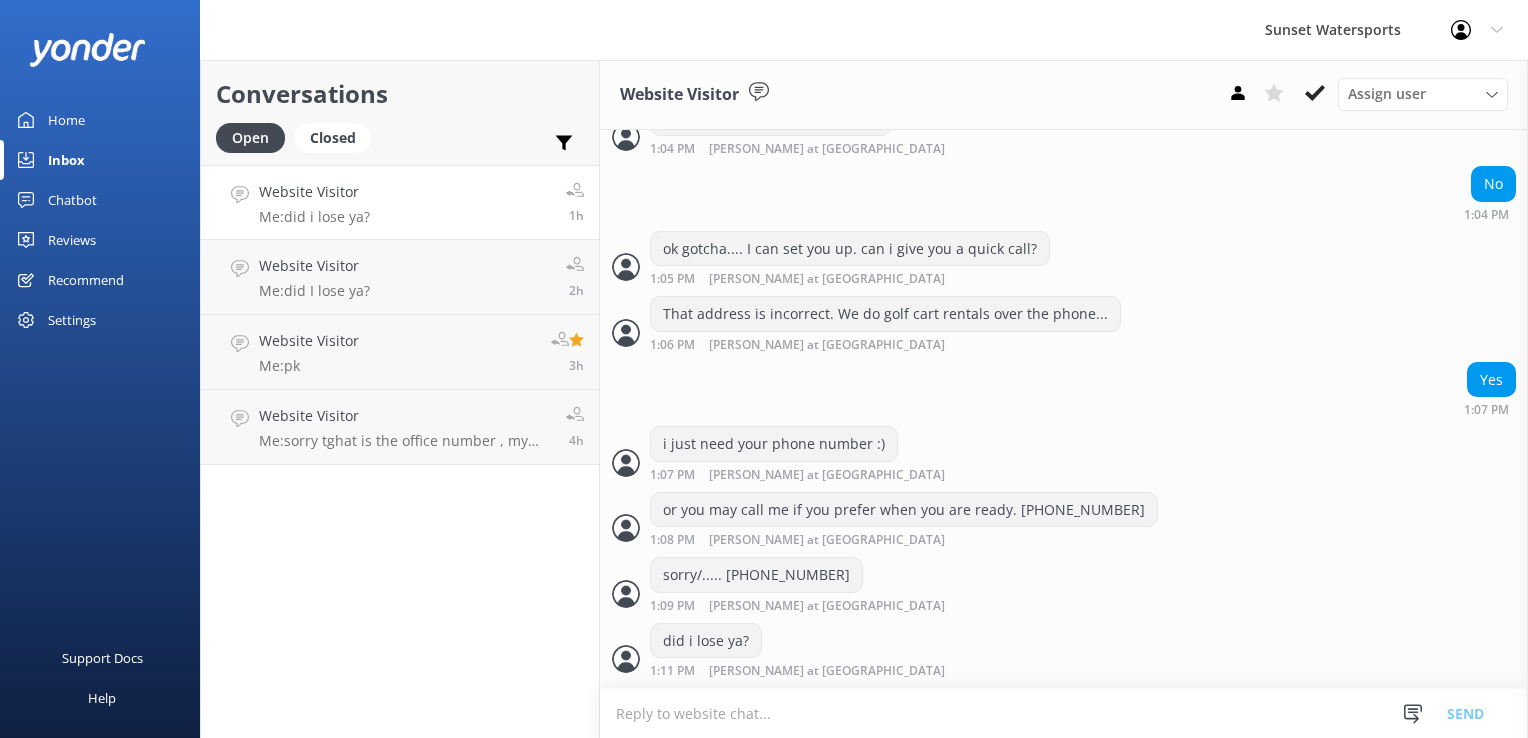 scroll, scrollTop: 394, scrollLeft: 0, axis: vertical 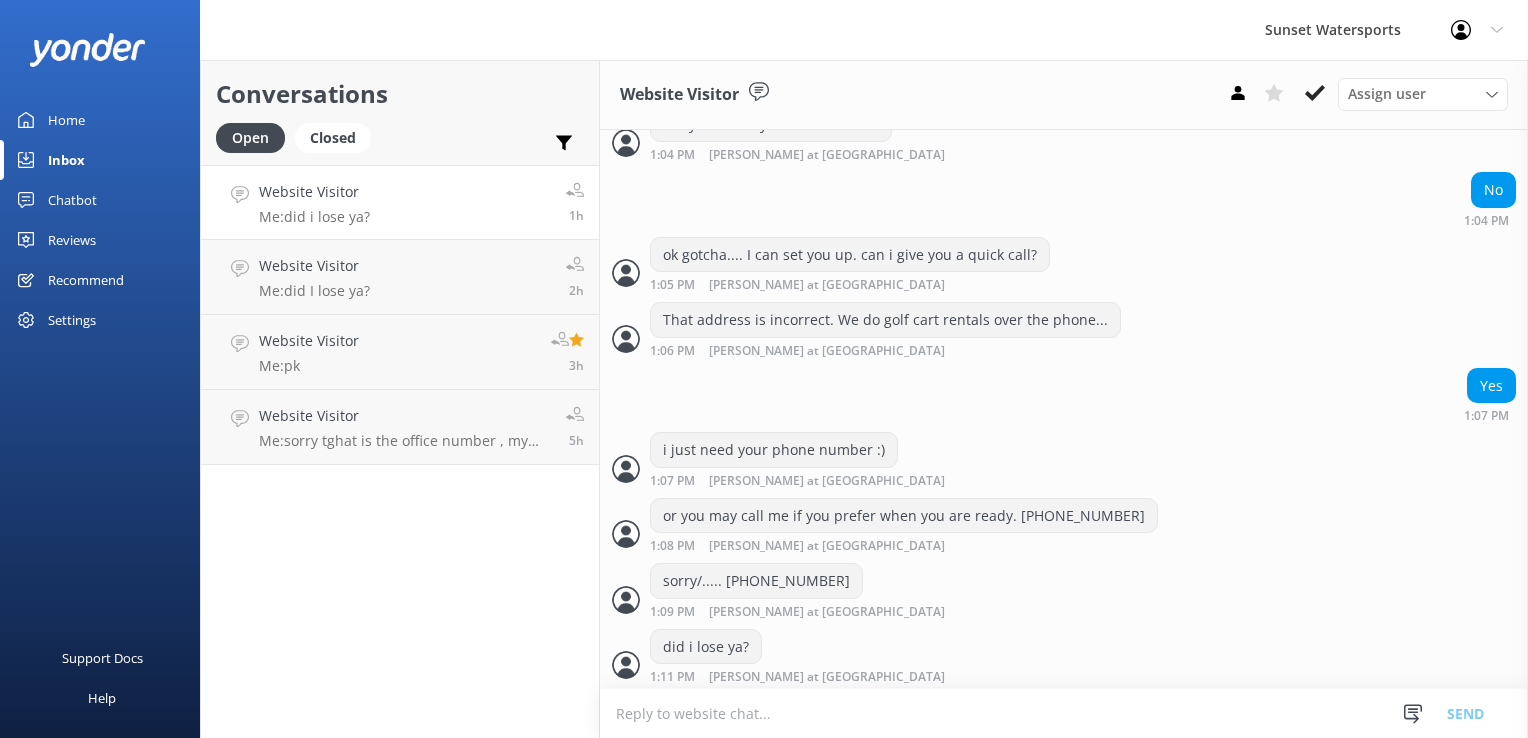click on "Me:  did i lose ya?" at bounding box center [314, 217] 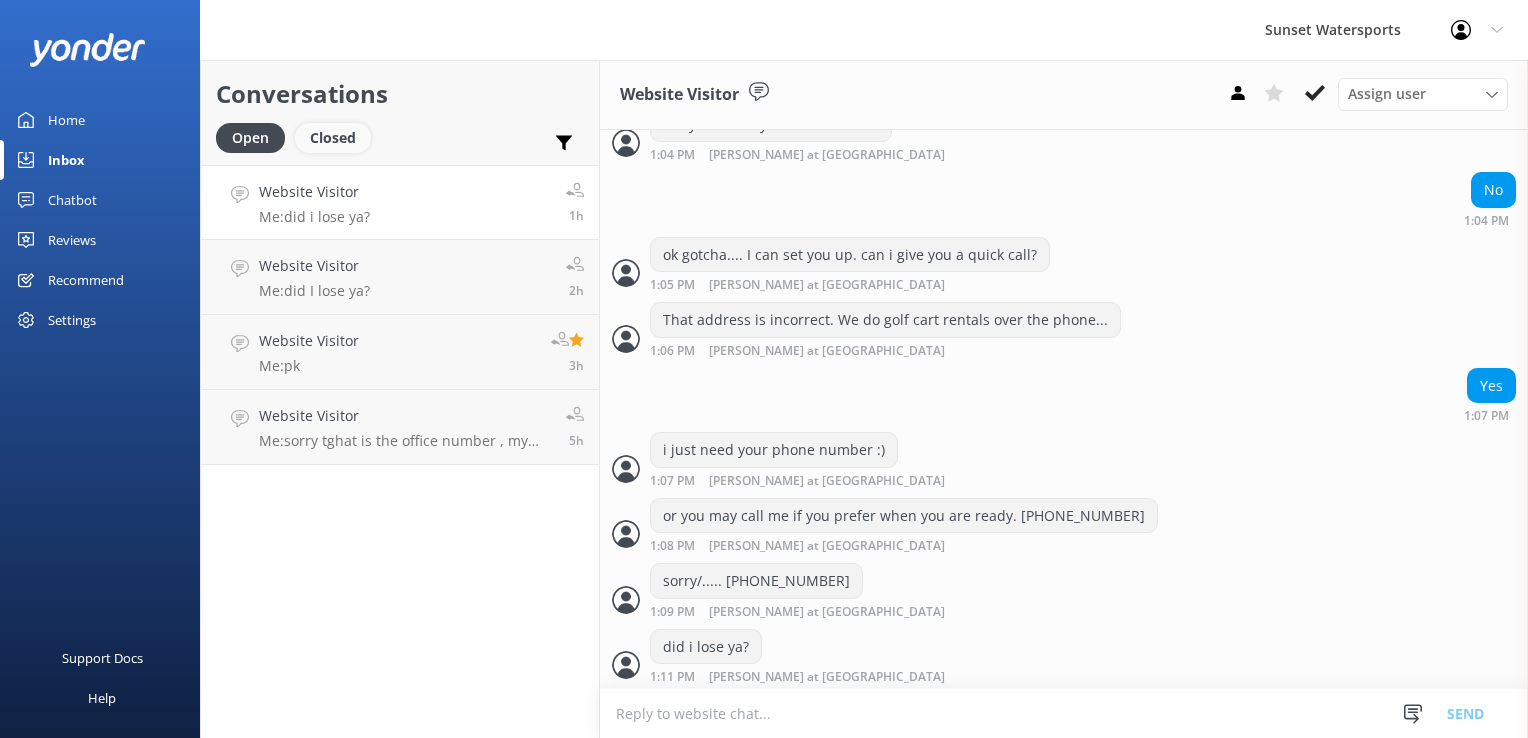 click on "Closed" at bounding box center (333, 138) 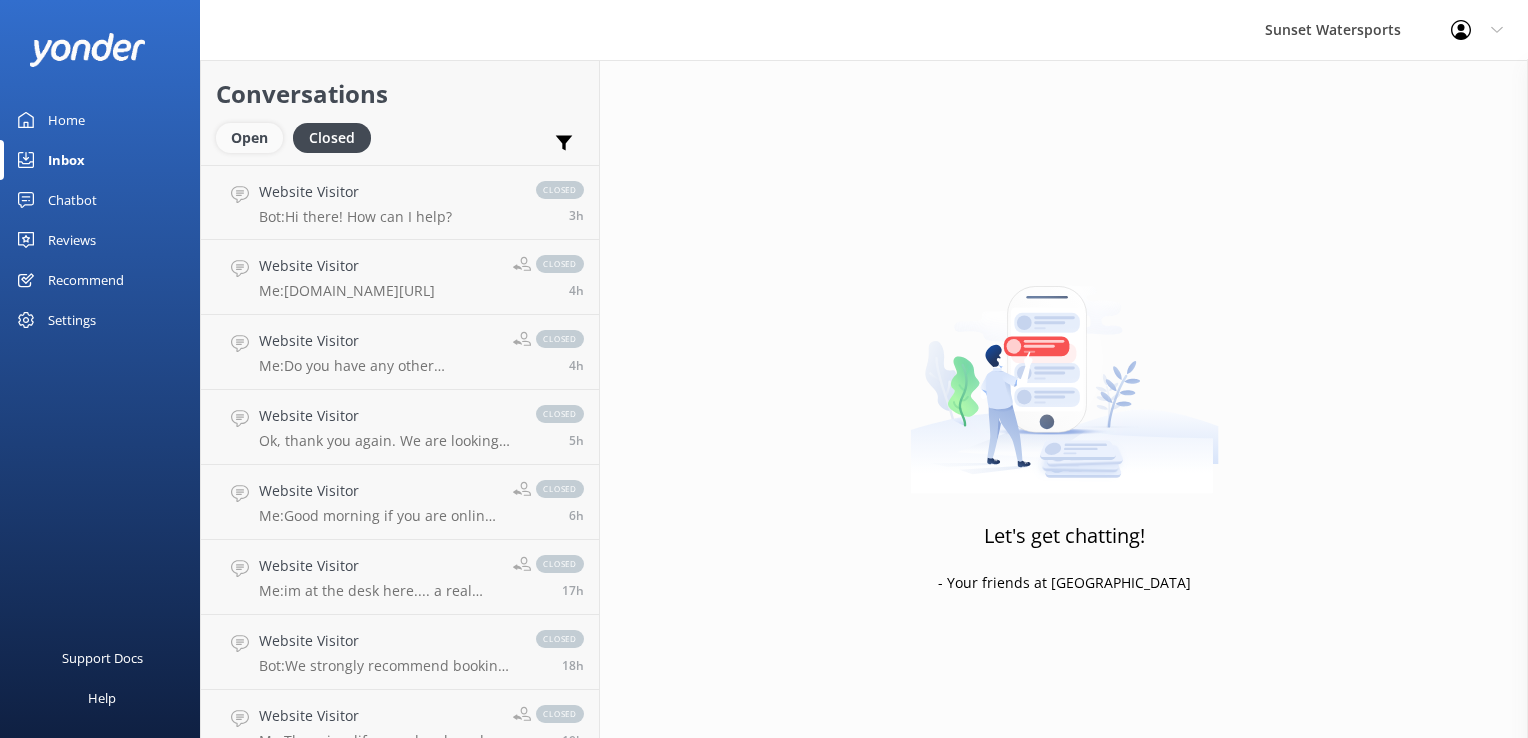 click on "Open" at bounding box center [249, 138] 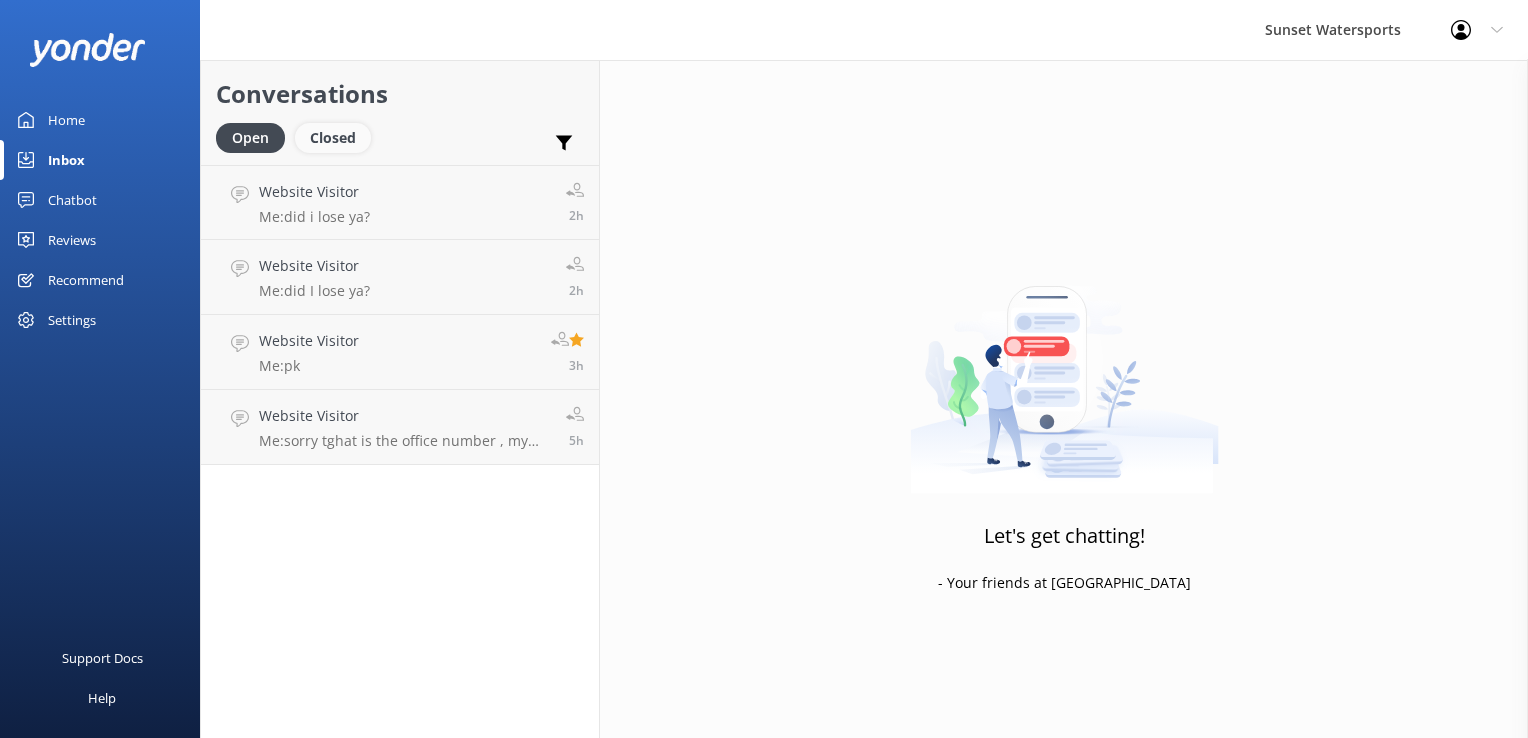 click on "Closed" at bounding box center [333, 138] 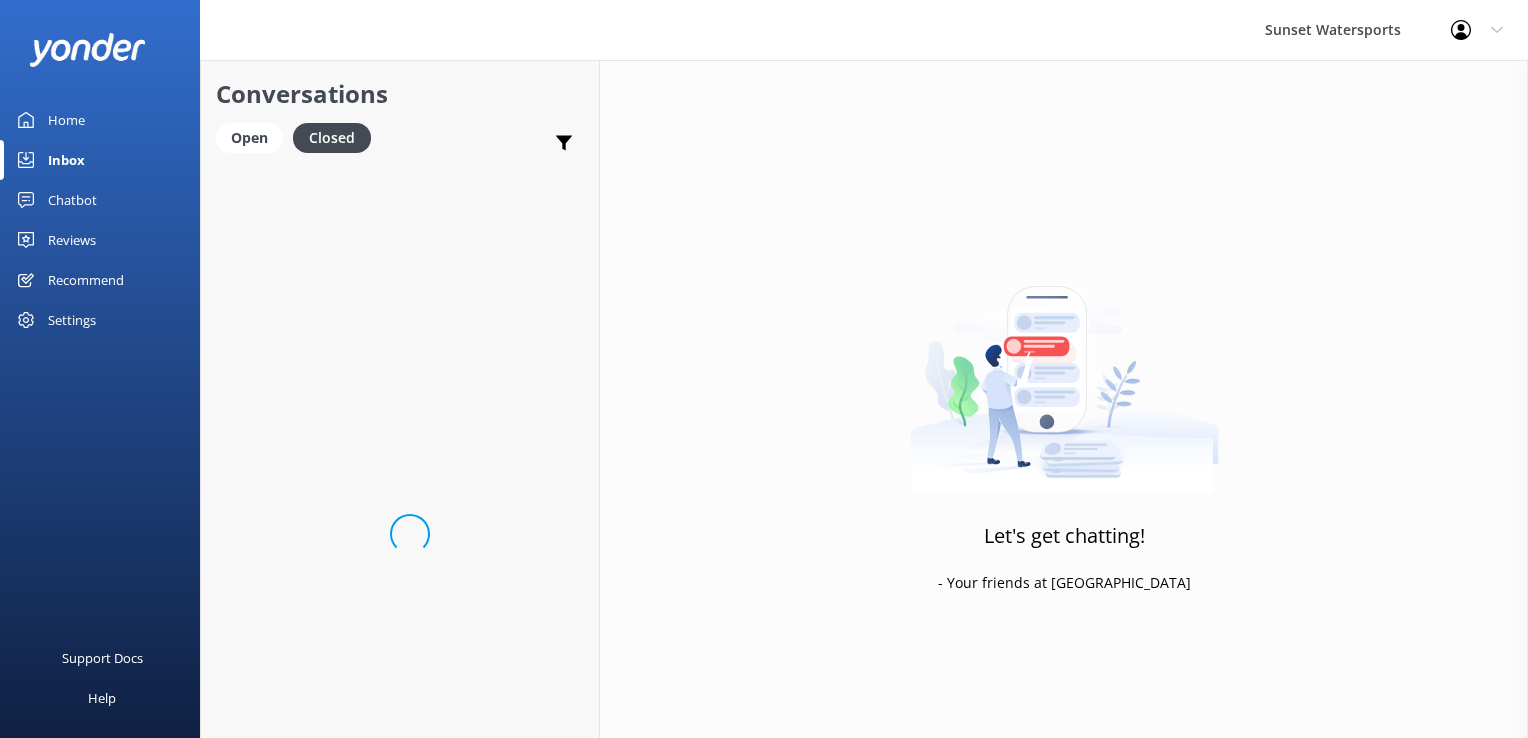 click on "Home" at bounding box center [100, 120] 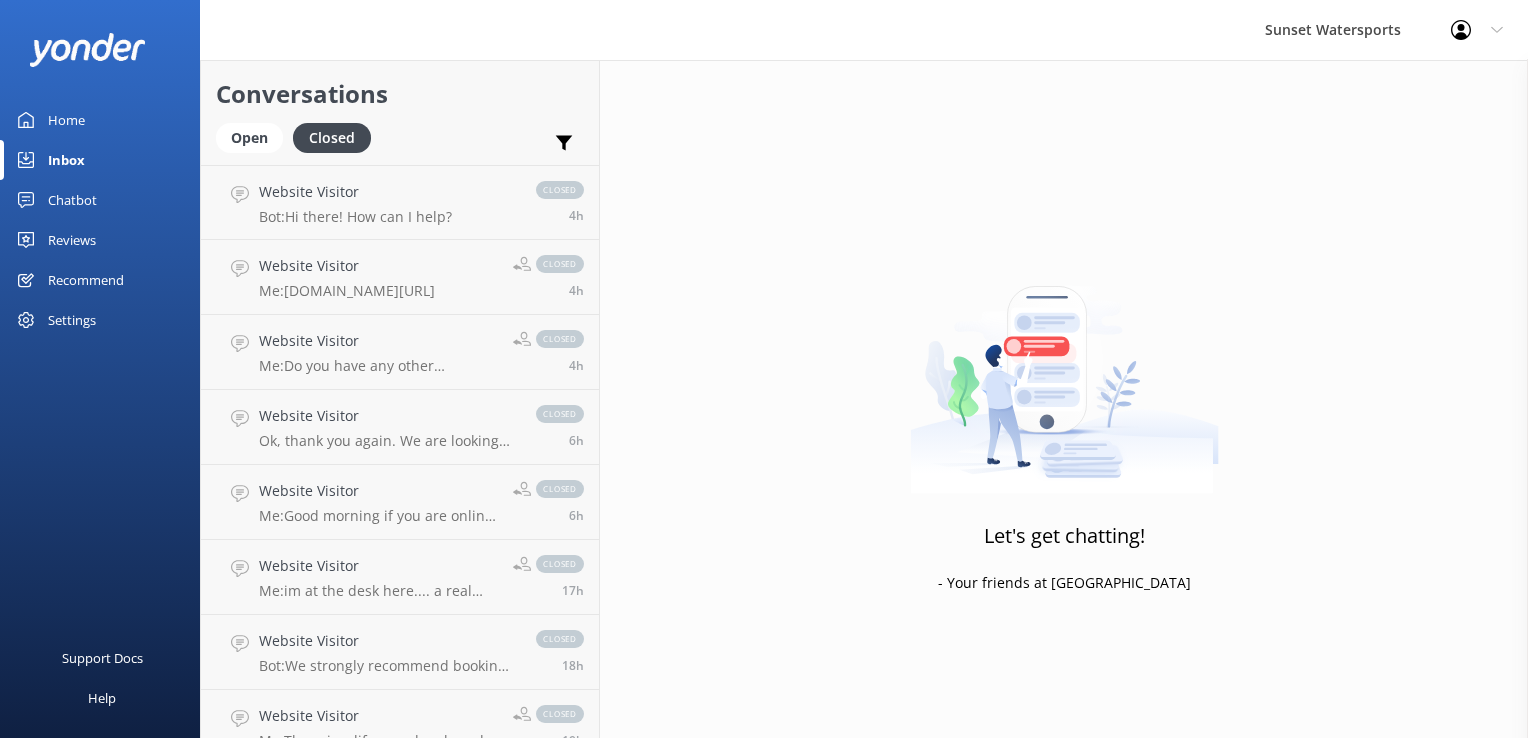 click on "Home" at bounding box center [100, 120] 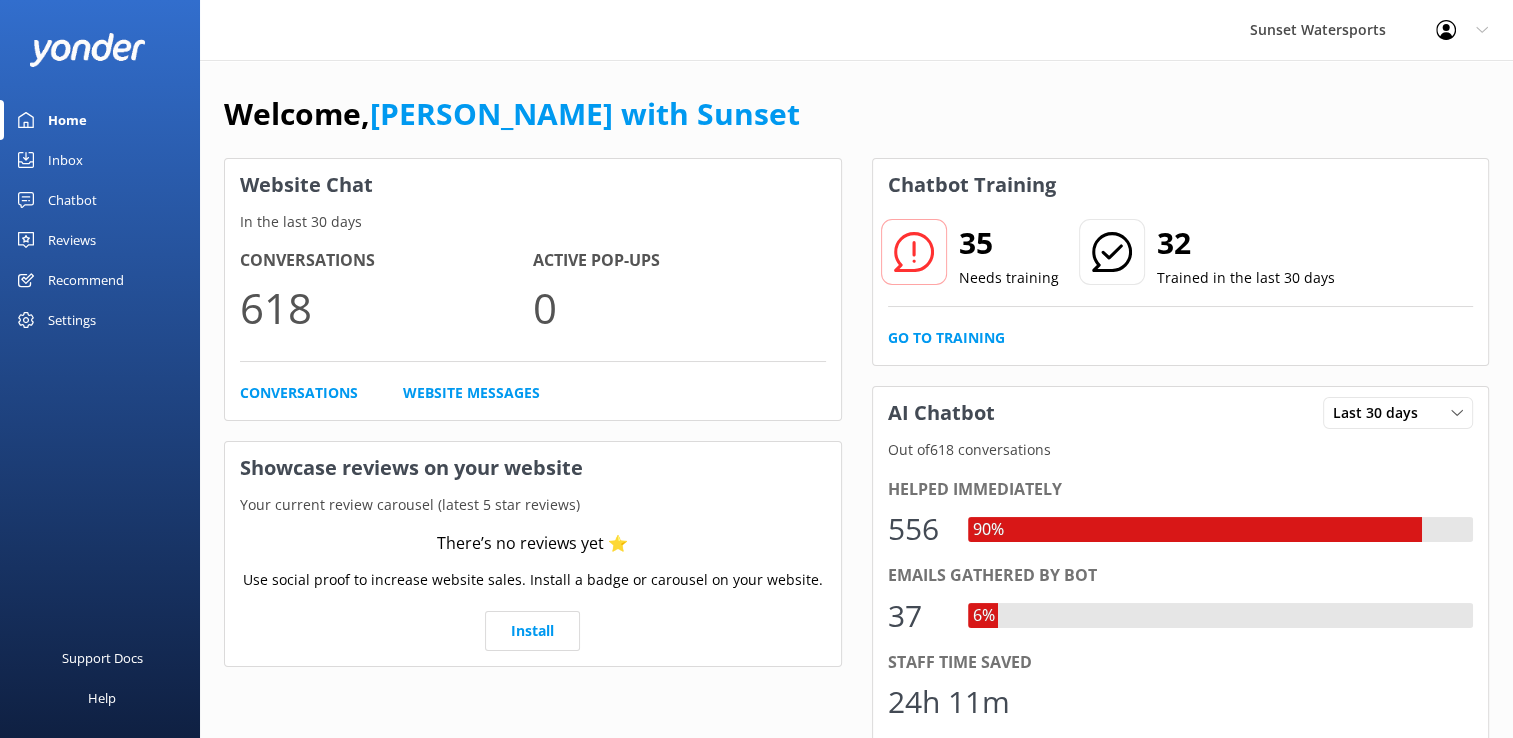 click on "Home" at bounding box center (67, 120) 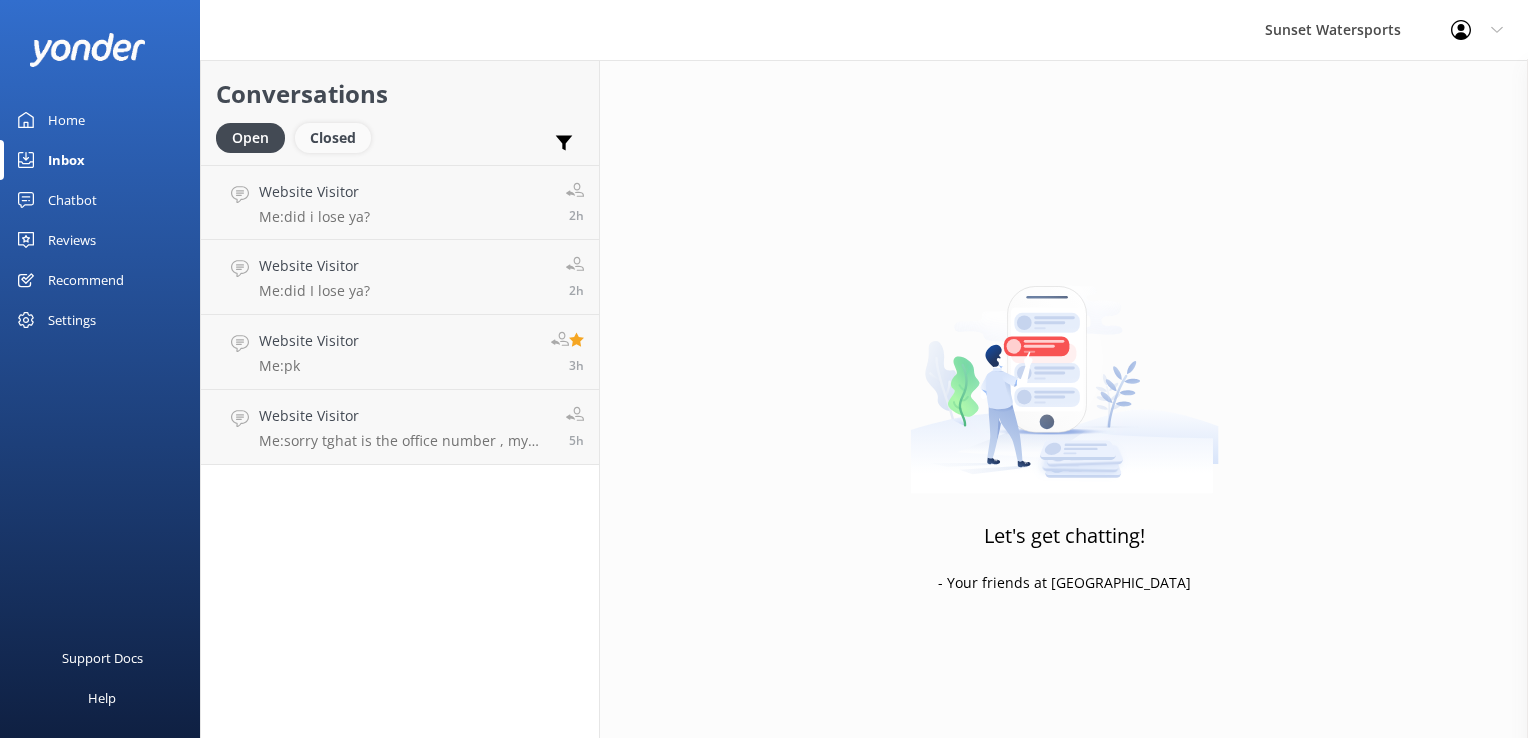 click on "Closed" at bounding box center (333, 138) 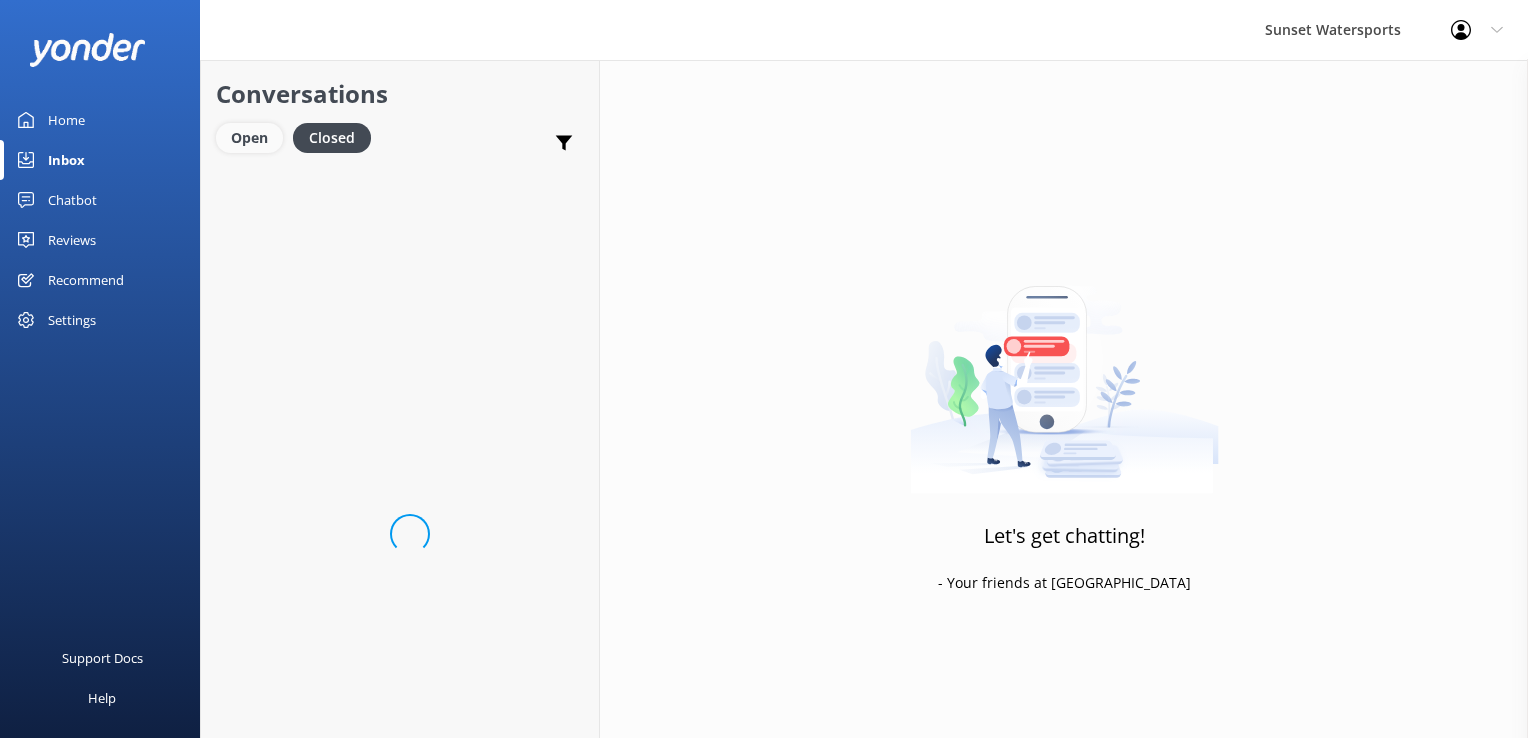 click on "Open" at bounding box center (249, 138) 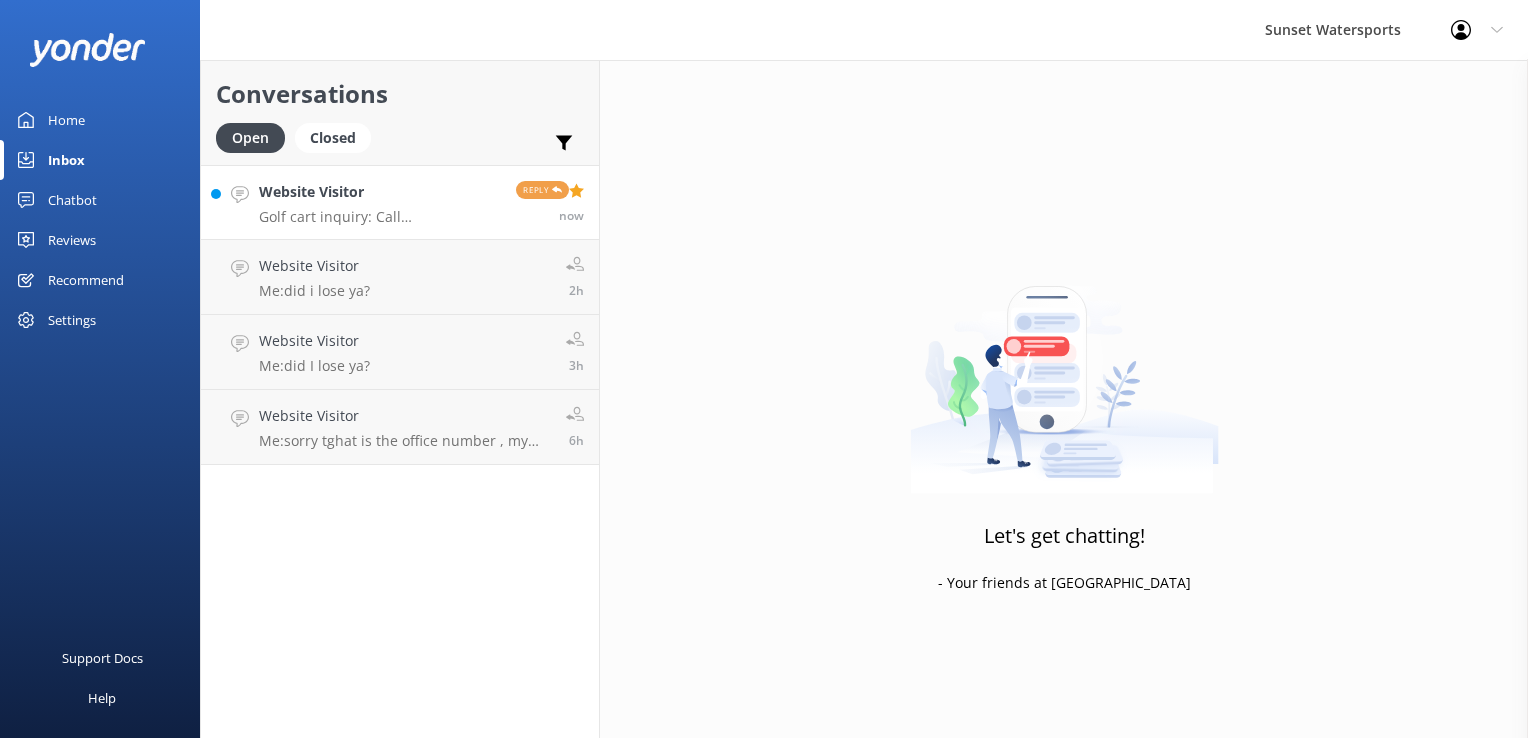 click on "Website Visitor" at bounding box center (380, 192) 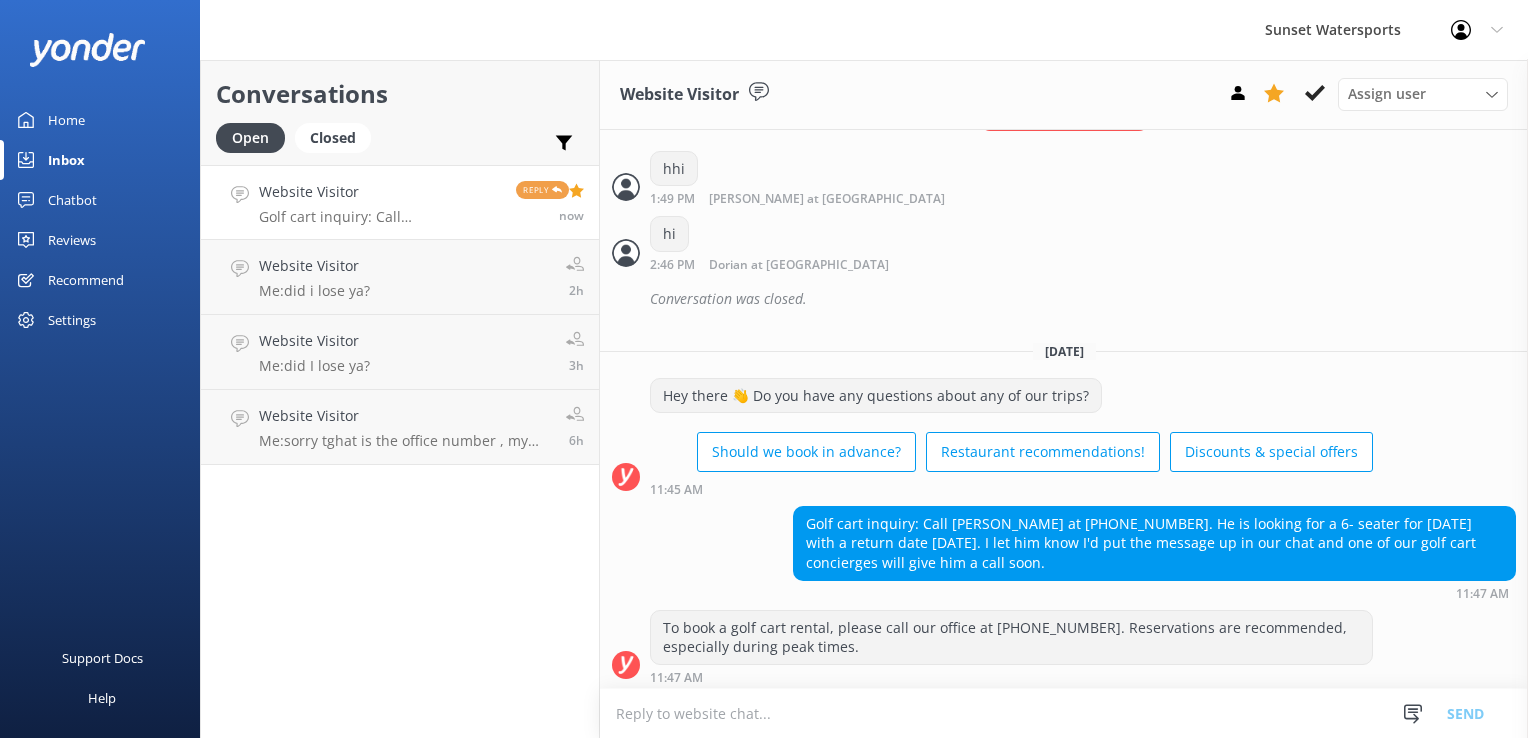 scroll, scrollTop: 11900, scrollLeft: 0, axis: vertical 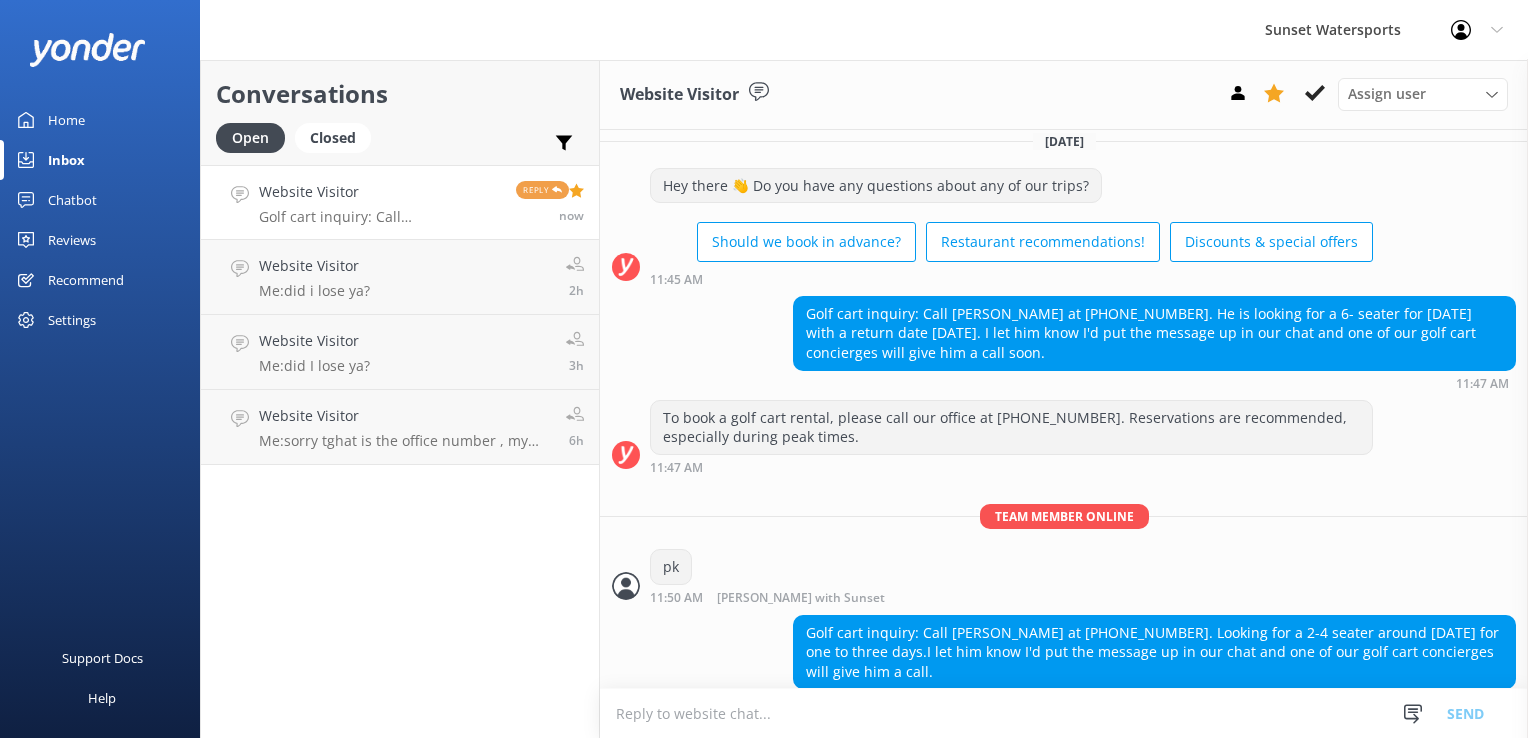 click at bounding box center [1064, 713] 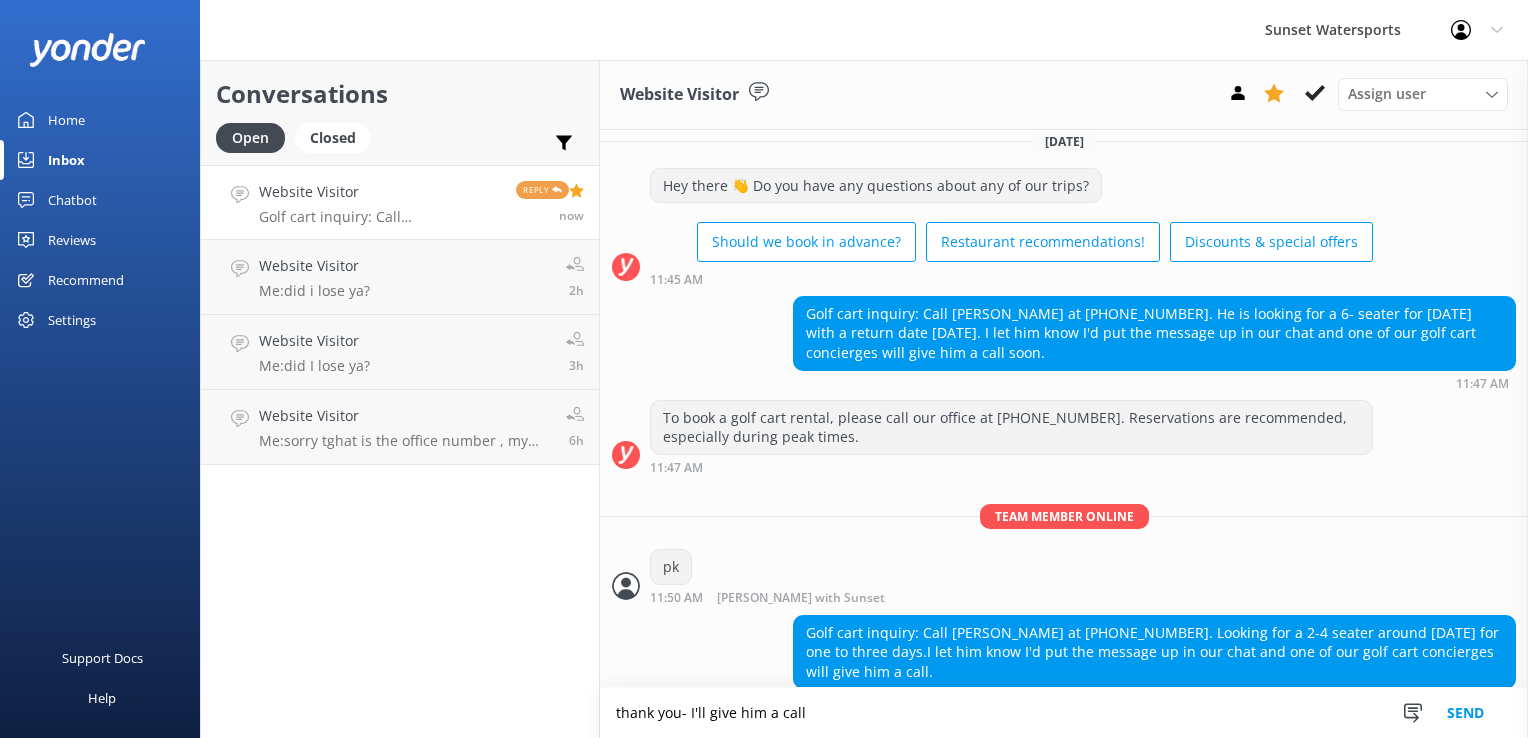 type on "thank you- I'll give him a call" 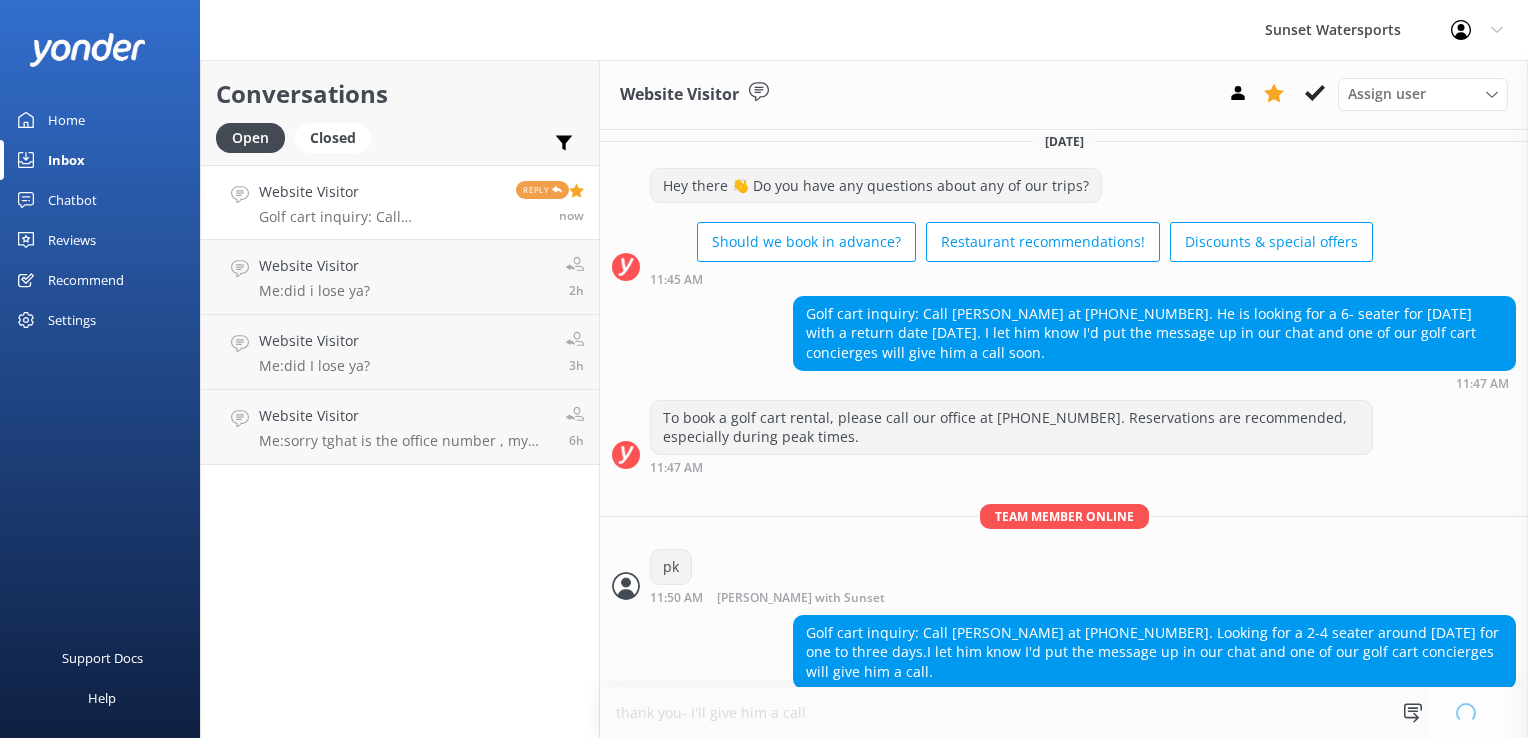 type 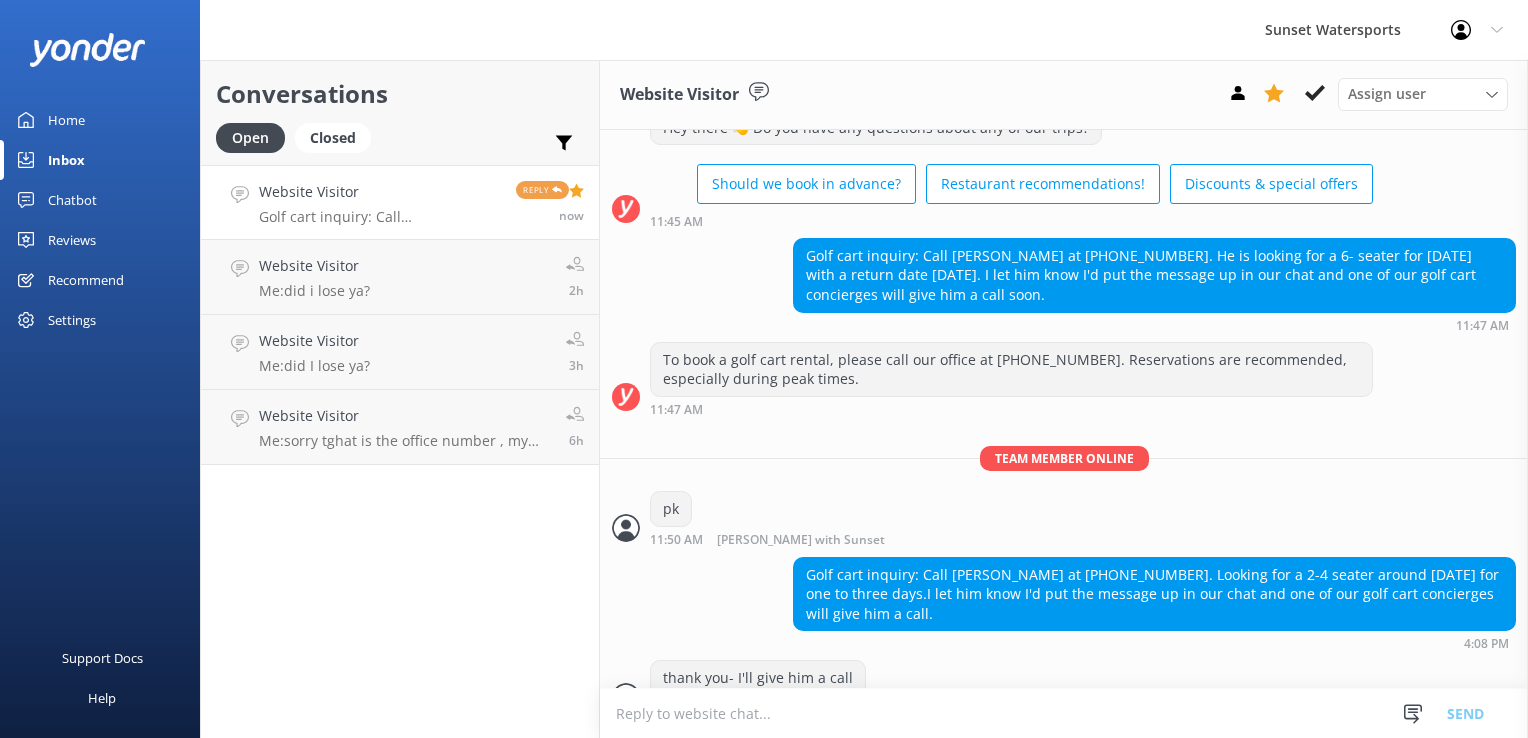 scroll, scrollTop: 11964, scrollLeft: 0, axis: vertical 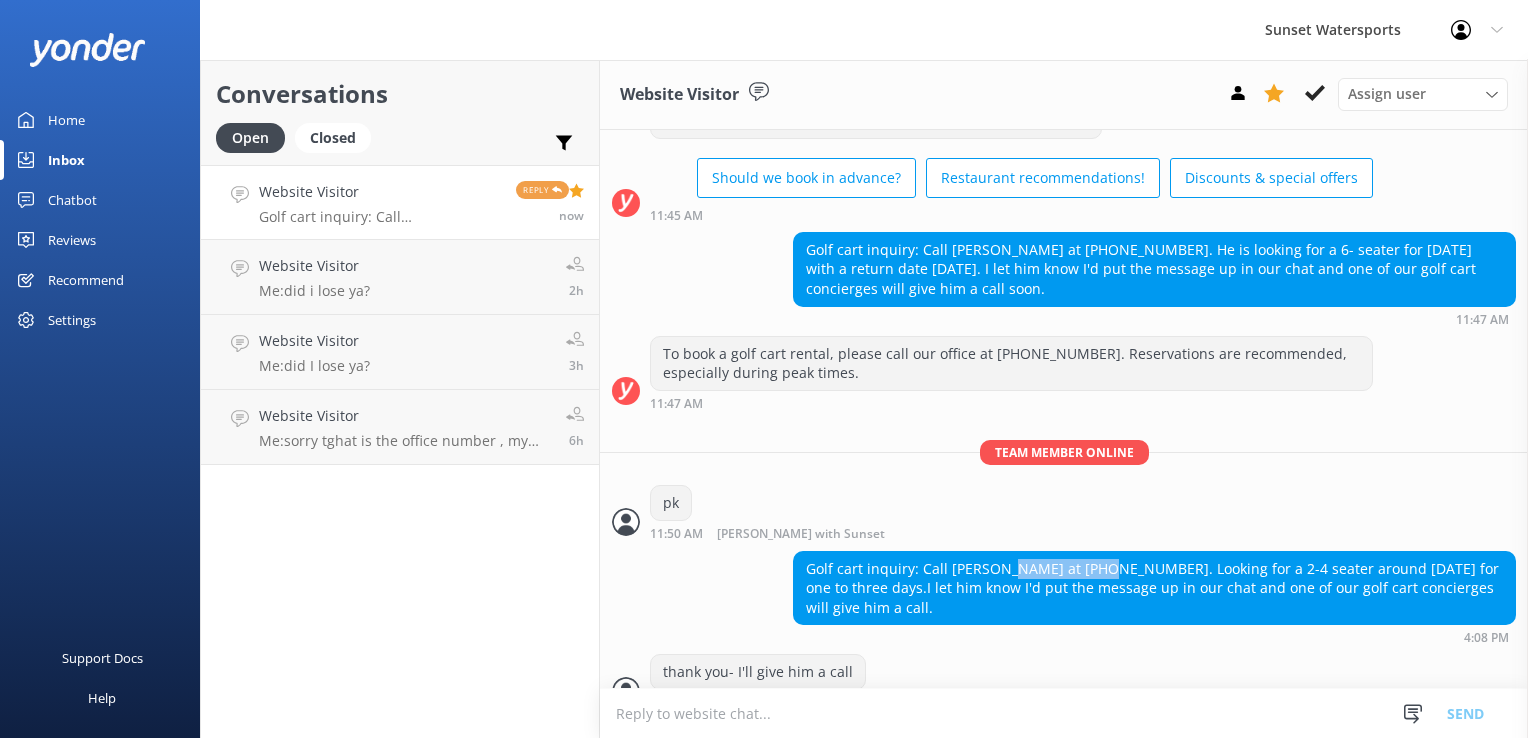 drag, startPoint x: 986, startPoint y: 542, endPoint x: 1077, endPoint y: 534, distance: 91.350975 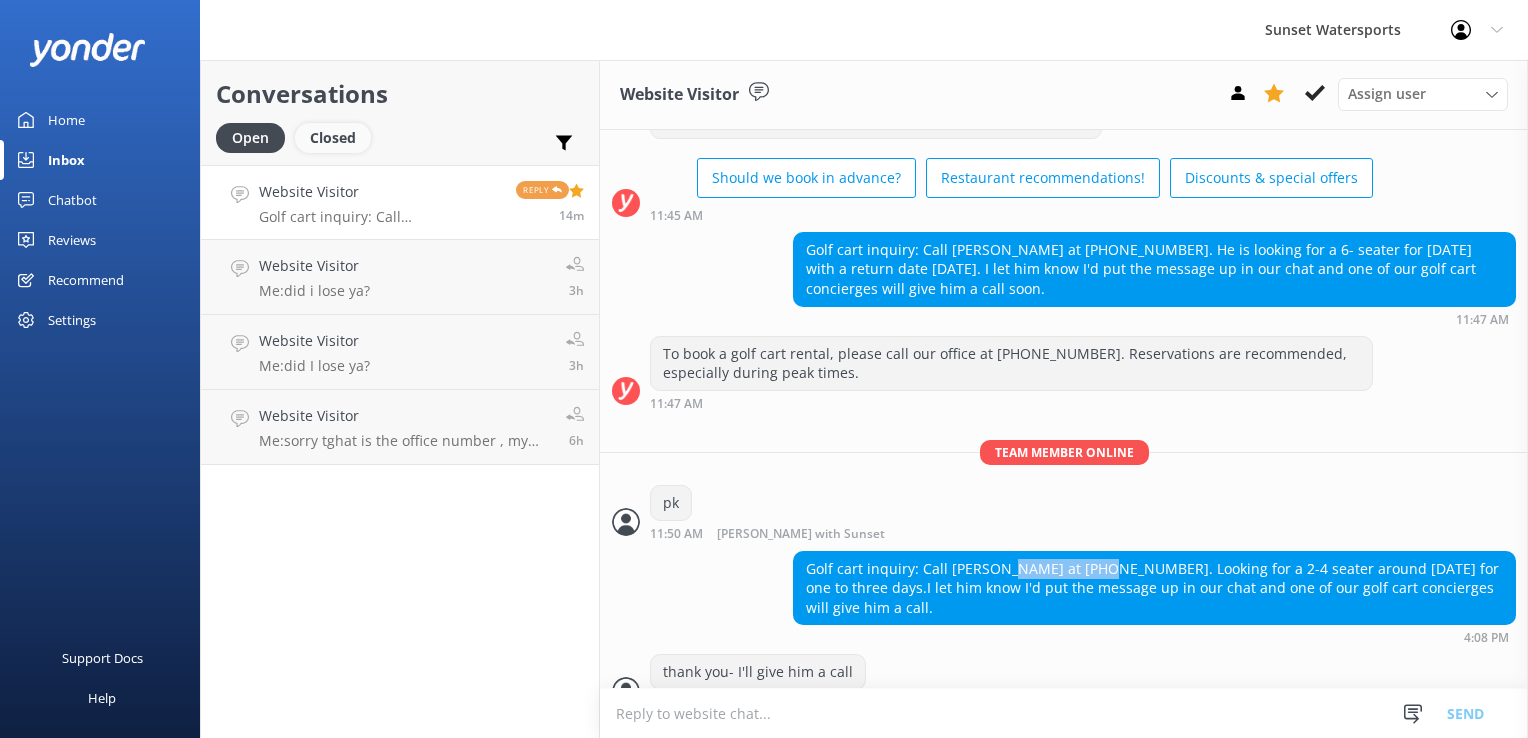 click on "Closed" at bounding box center [333, 138] 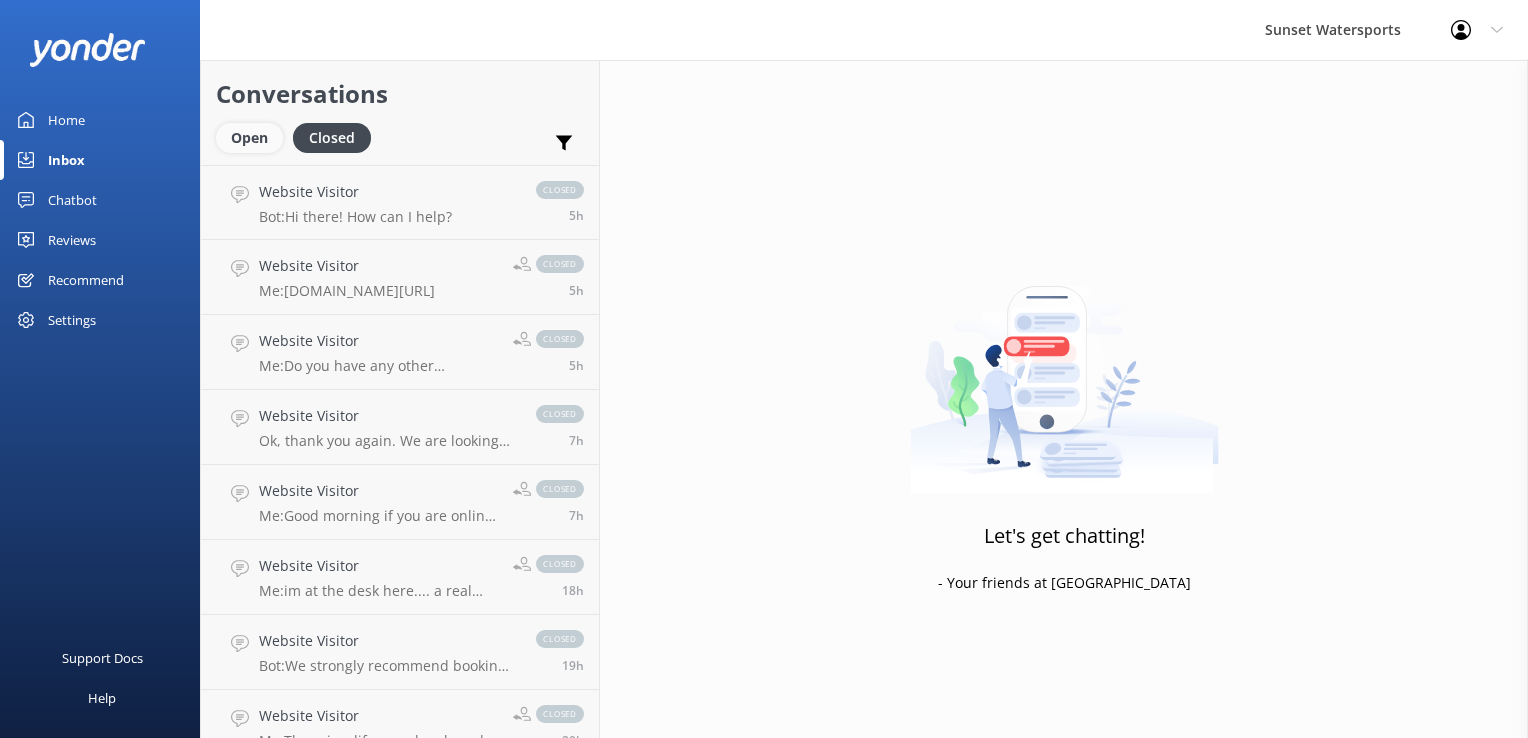 click on "Open" at bounding box center [249, 138] 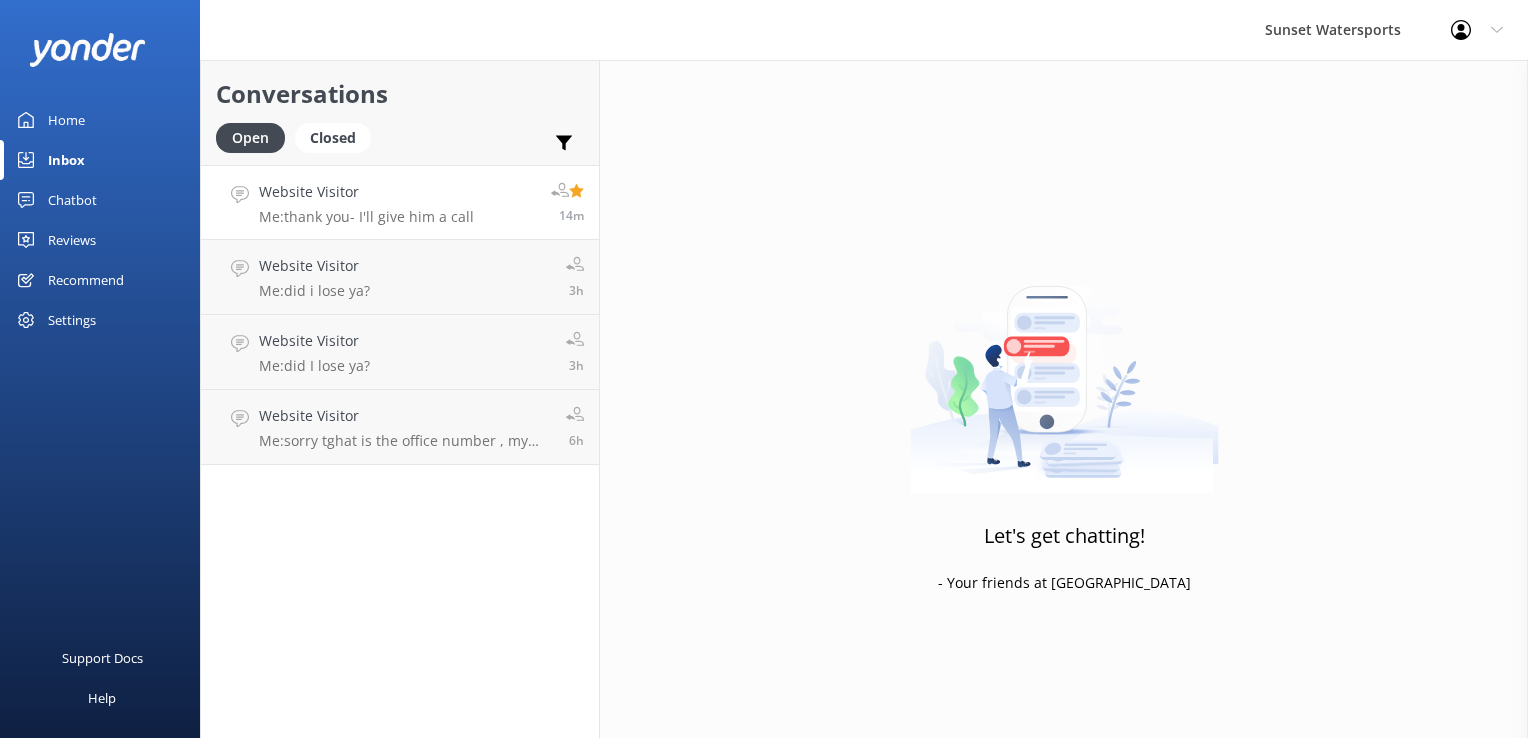 click on "Website Visitor Me:  thank you- I'll give him a call 14m" at bounding box center (400, 202) 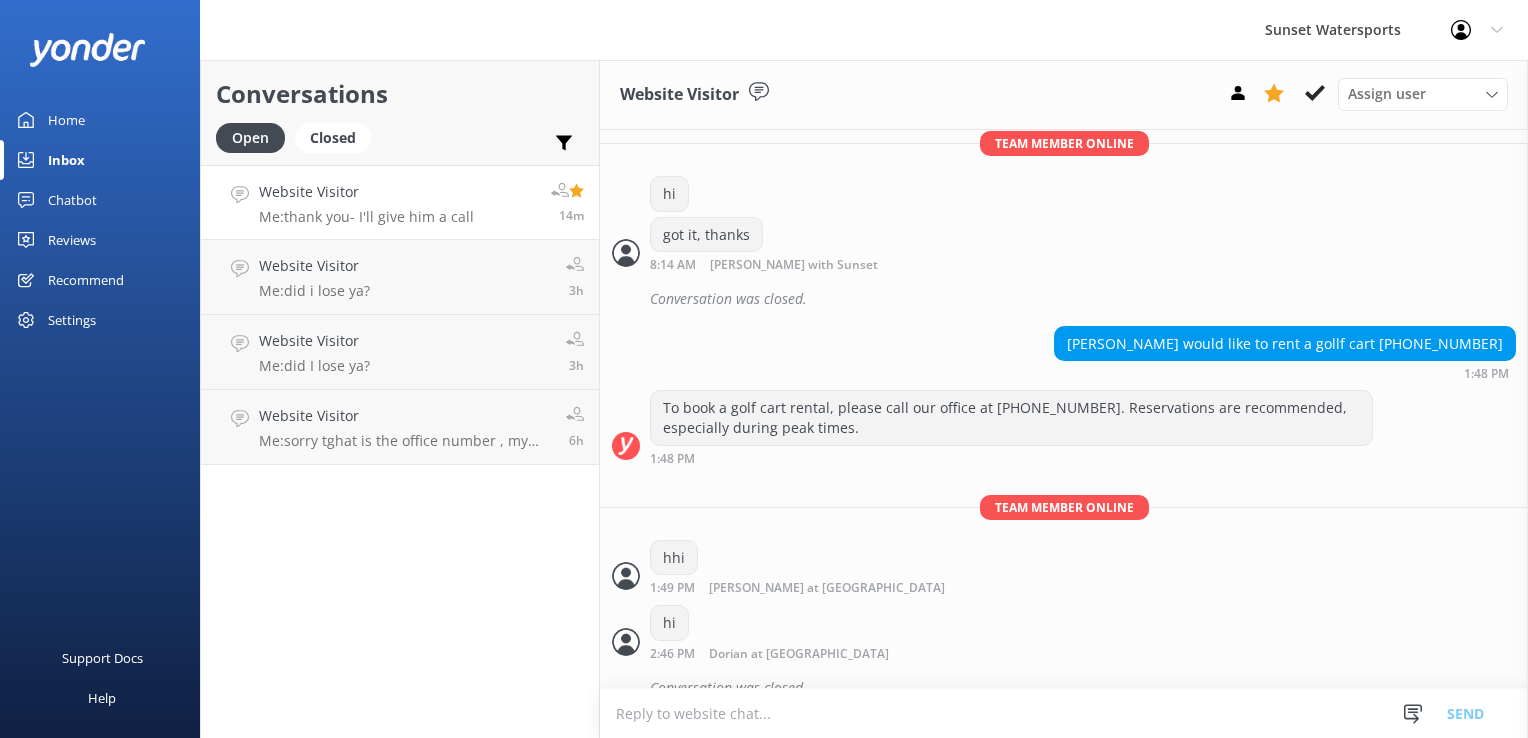 scroll, scrollTop: 11964, scrollLeft: 0, axis: vertical 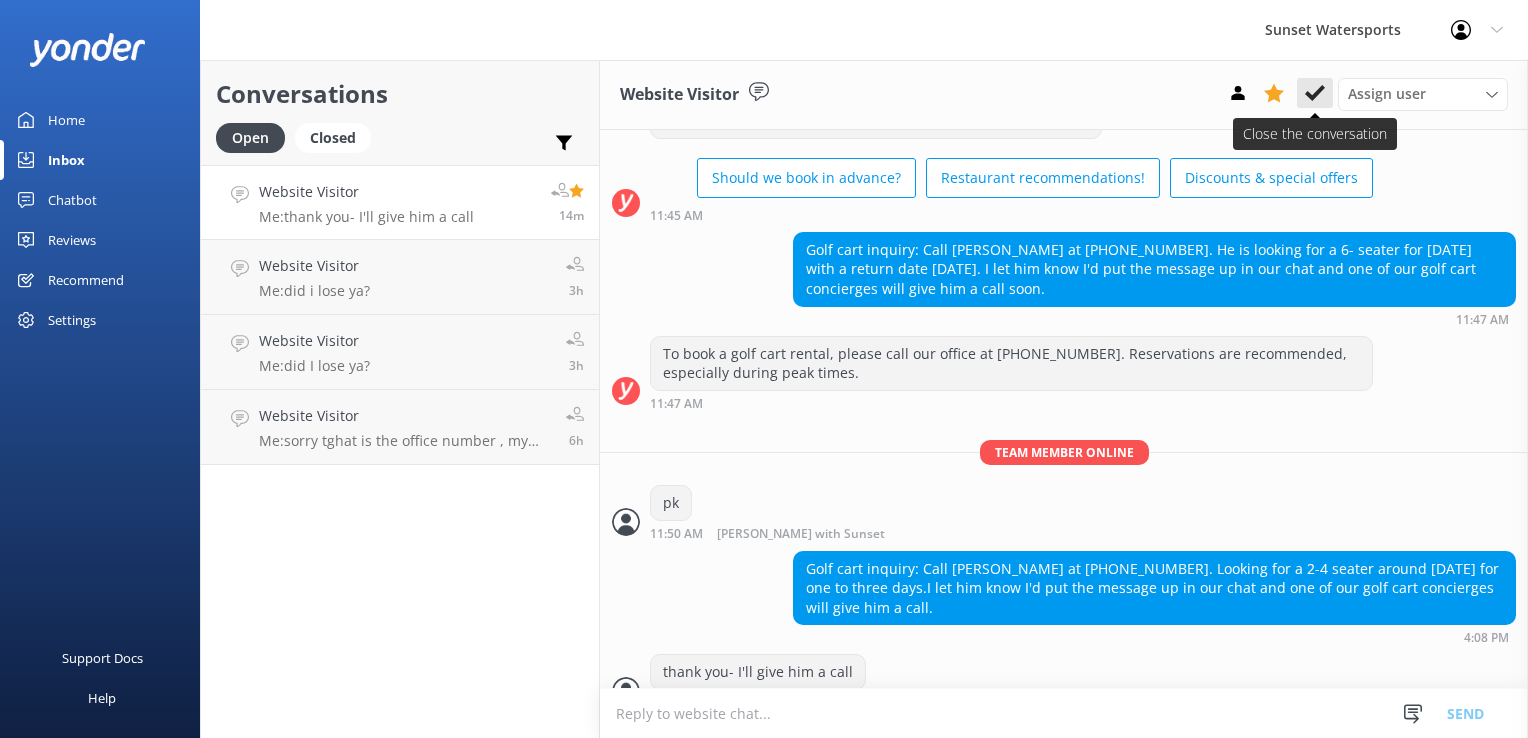 click 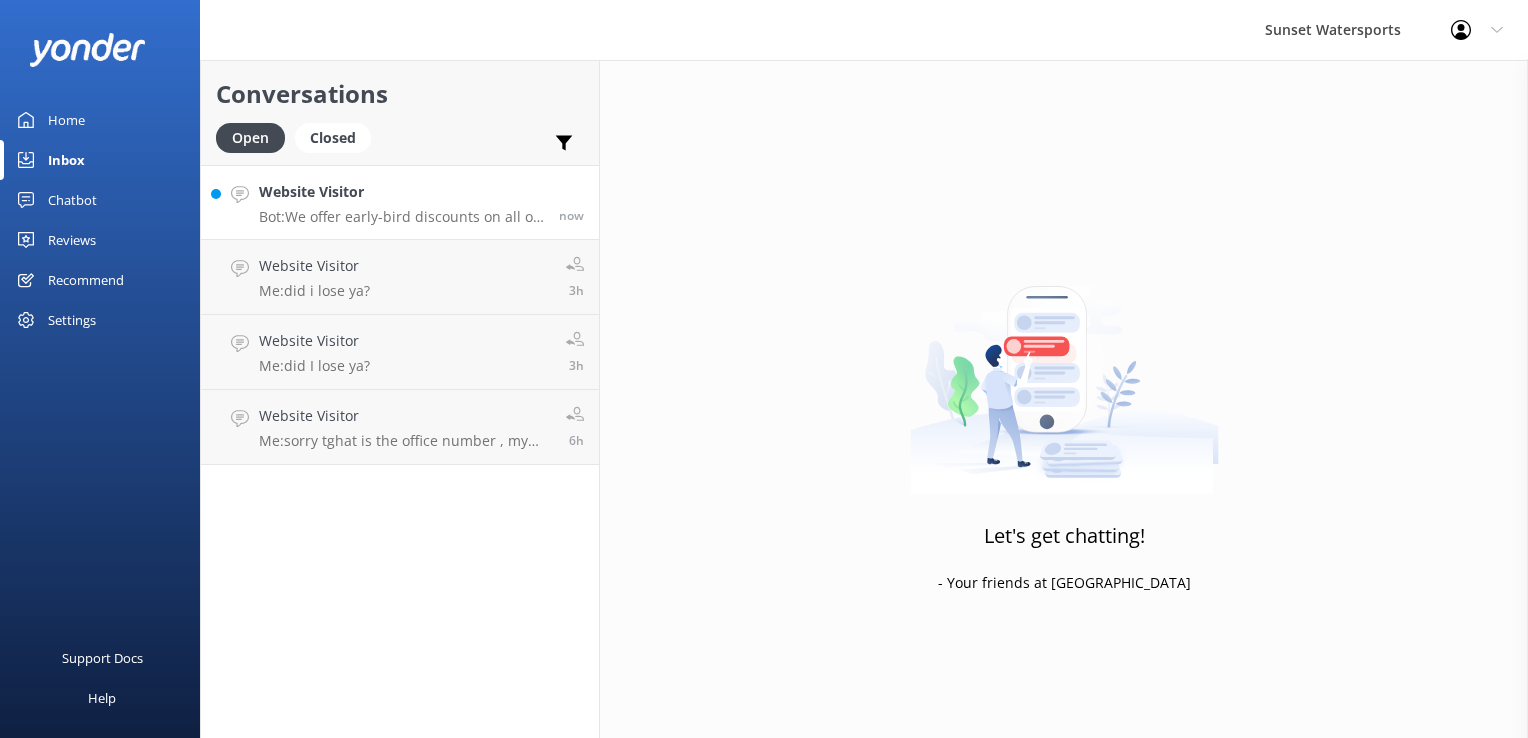 click on "Website Visitor Bot:  We offer early-bird discounts on all of our morning trips. When you book direct, we guarantee the lowest prices! You can find more information and book at: [URL][DOMAIN_NAME]. now" at bounding box center [400, 202] 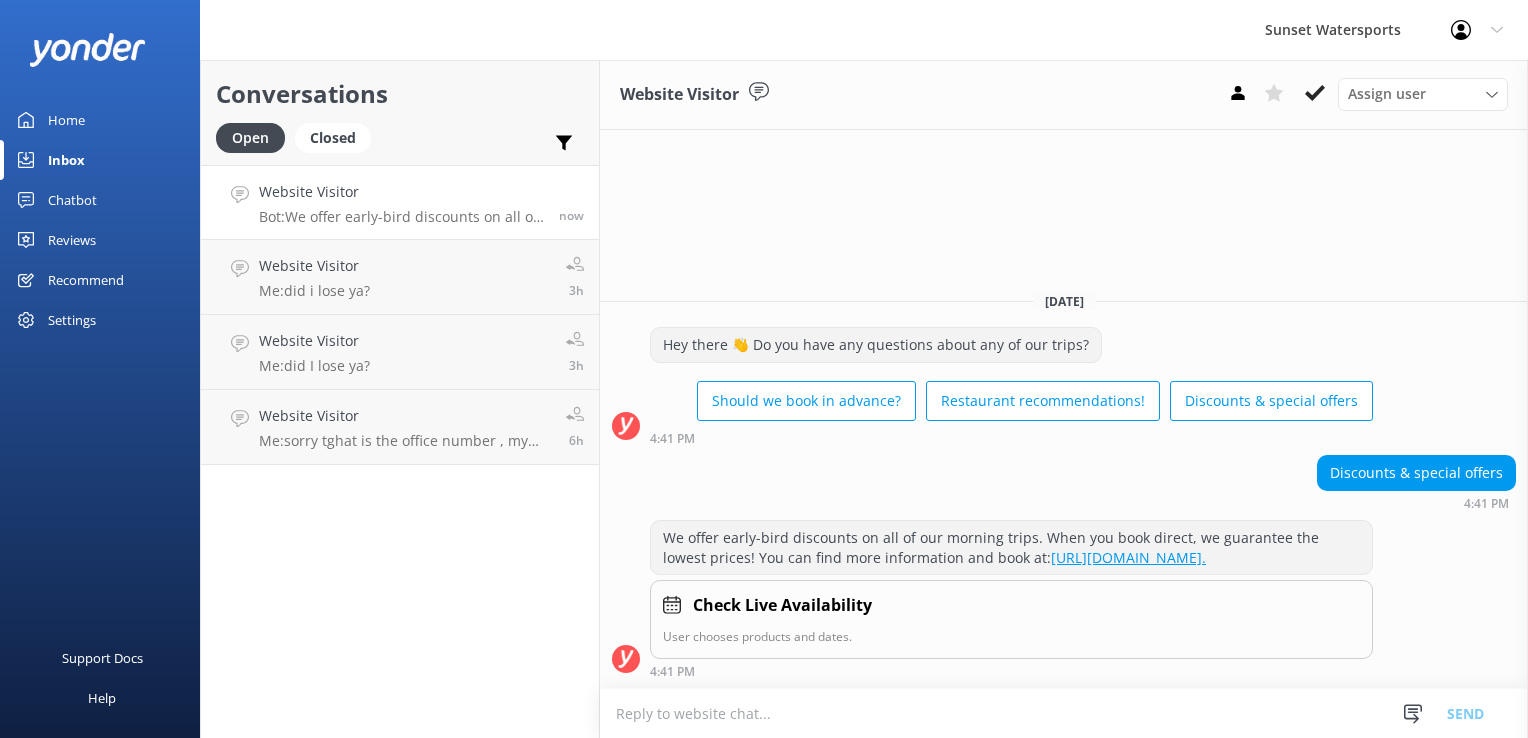 click at bounding box center [1064, 713] 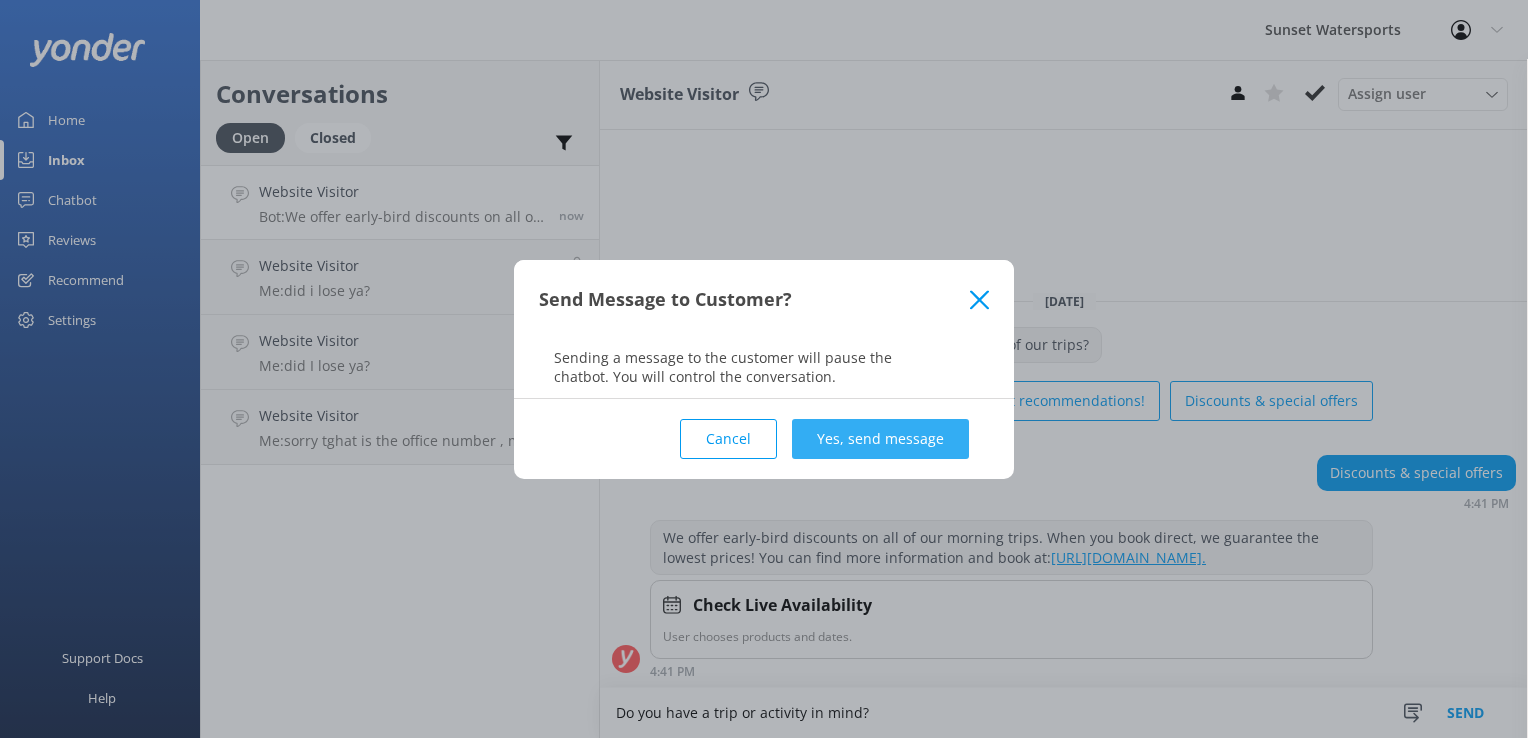 type on "Do you have a trip or activity in mind?" 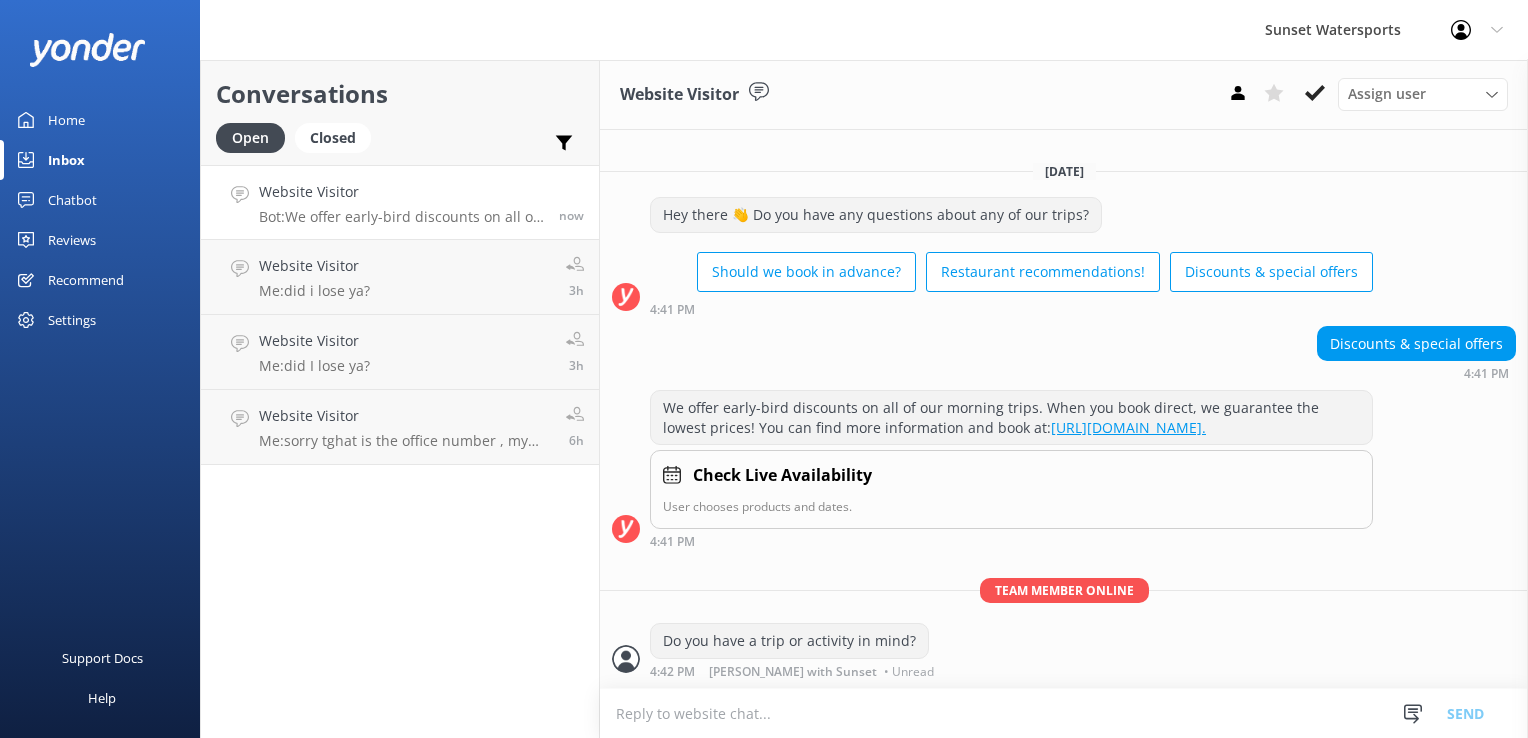scroll, scrollTop: 1, scrollLeft: 0, axis: vertical 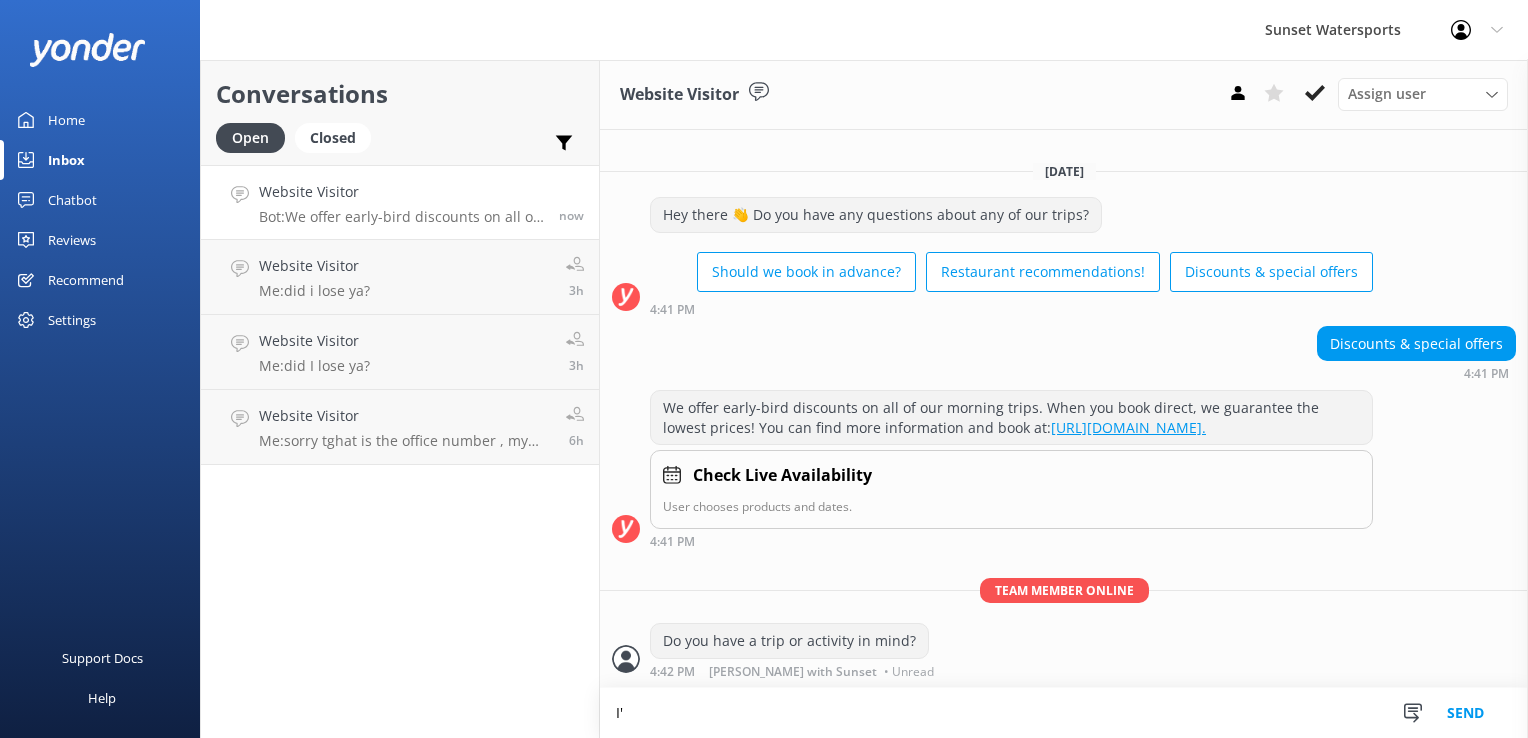 type on "I" 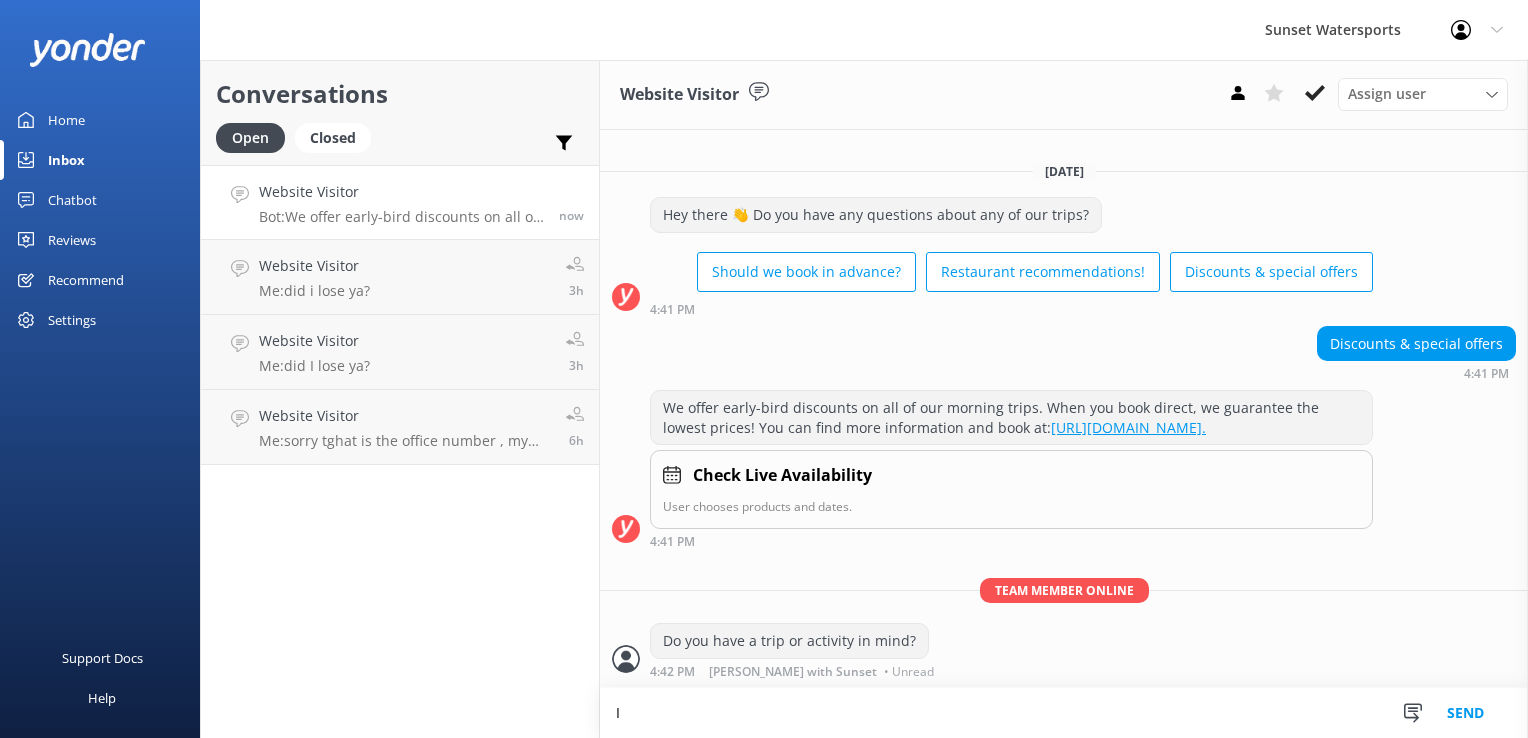 type 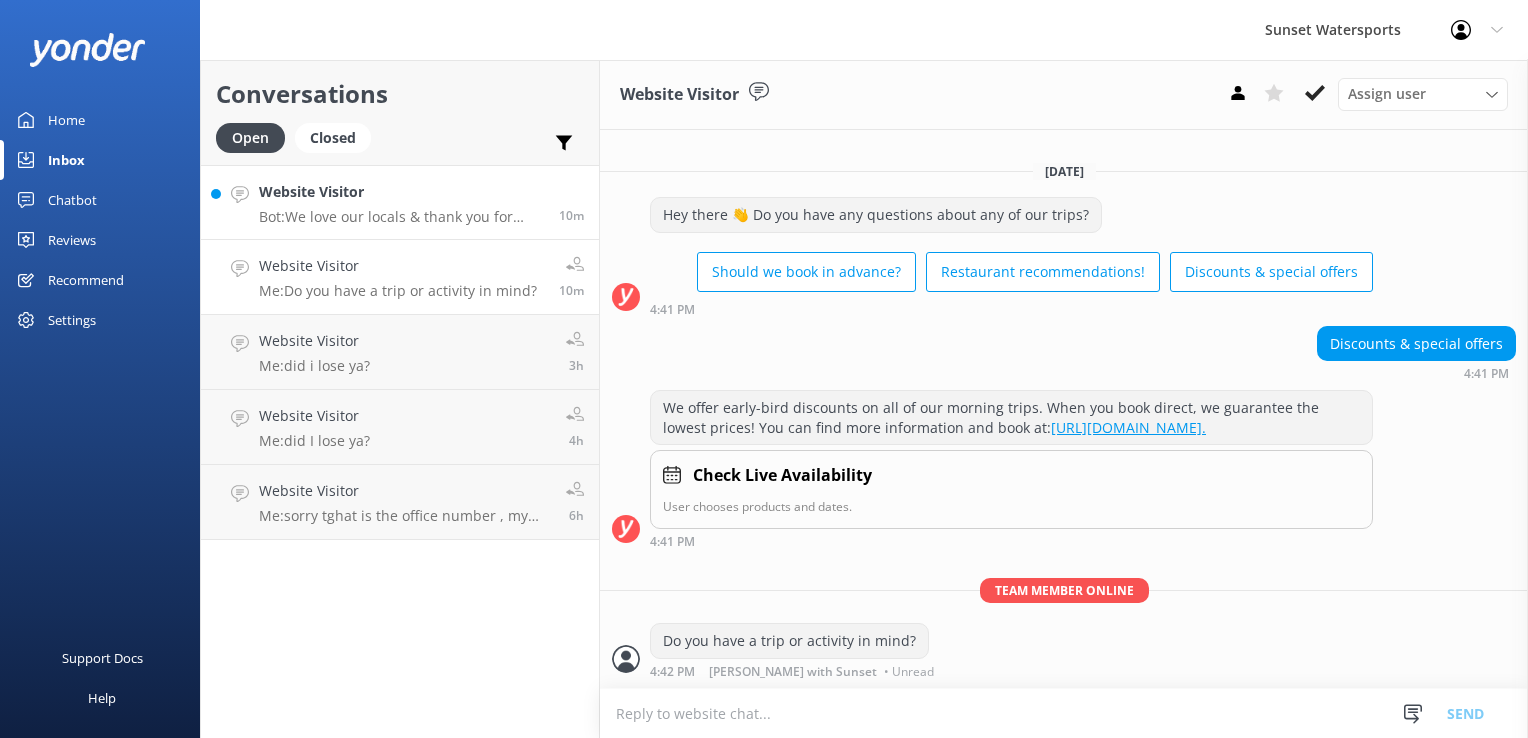 click on "Bot:  We love our locals & thank you for your support over the years. Local discounts can be found at [URL][DOMAIN_NAME]. Please note you must have a local Key West ID in order to get the local discounts." at bounding box center [401, 217] 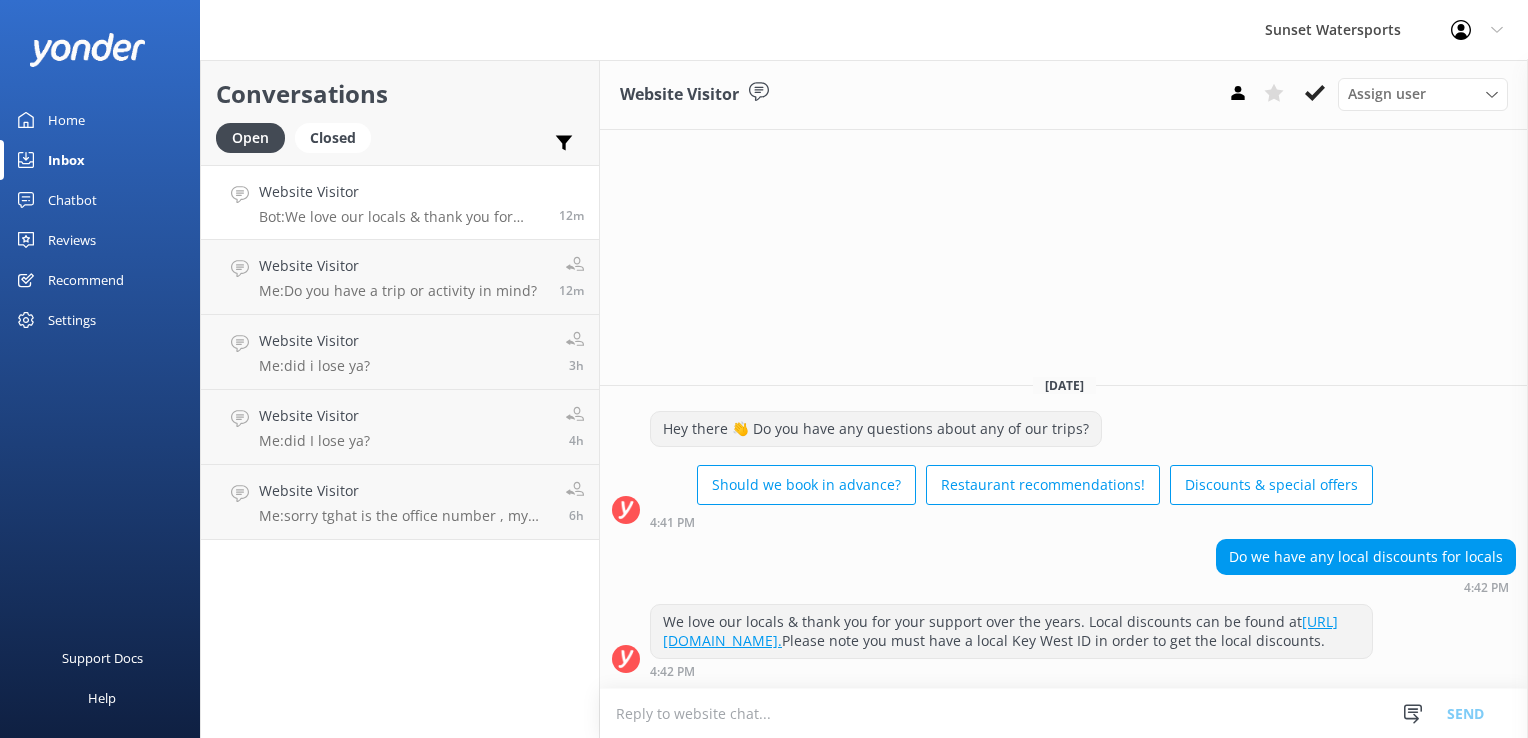 click on "Website Visitor" at bounding box center (401, 192) 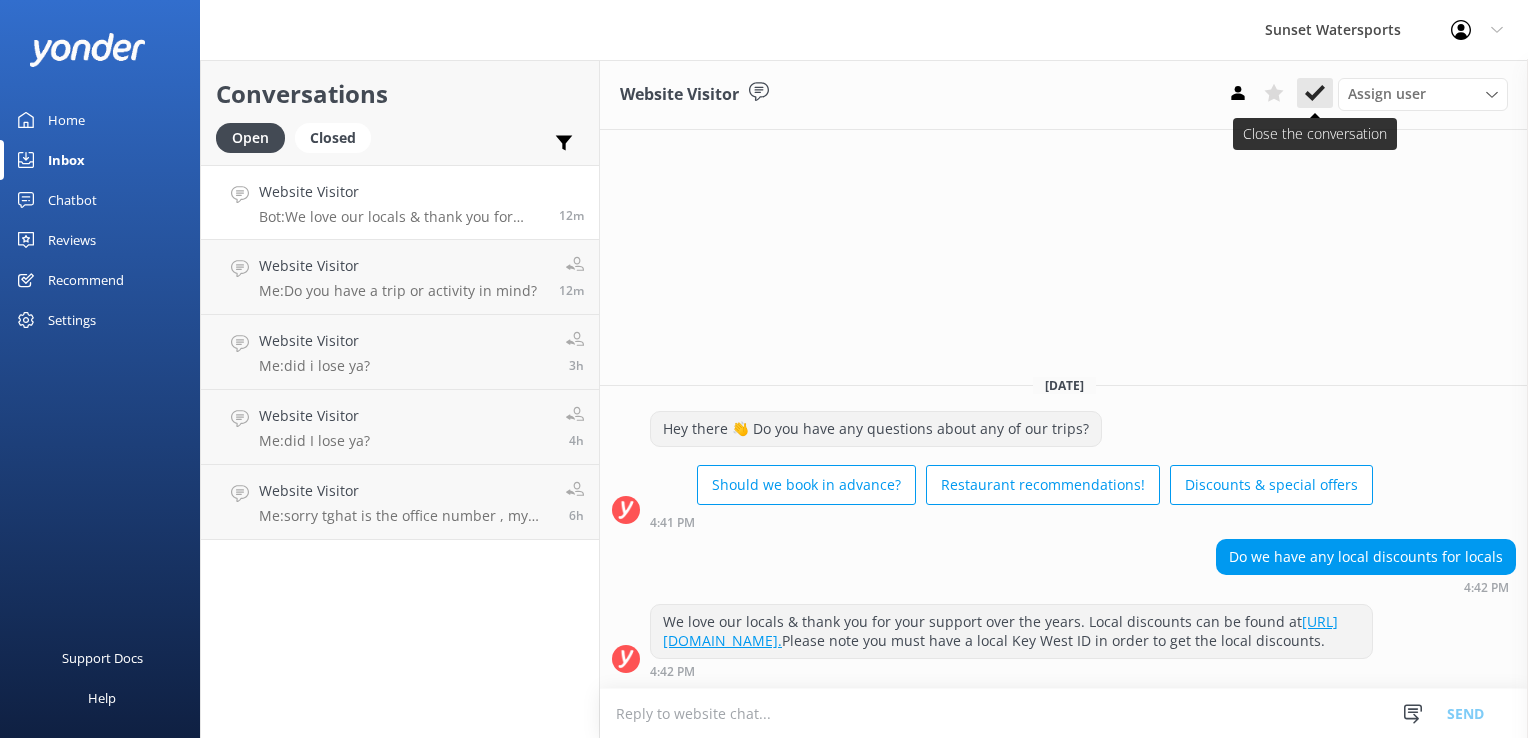 click at bounding box center [1315, 93] 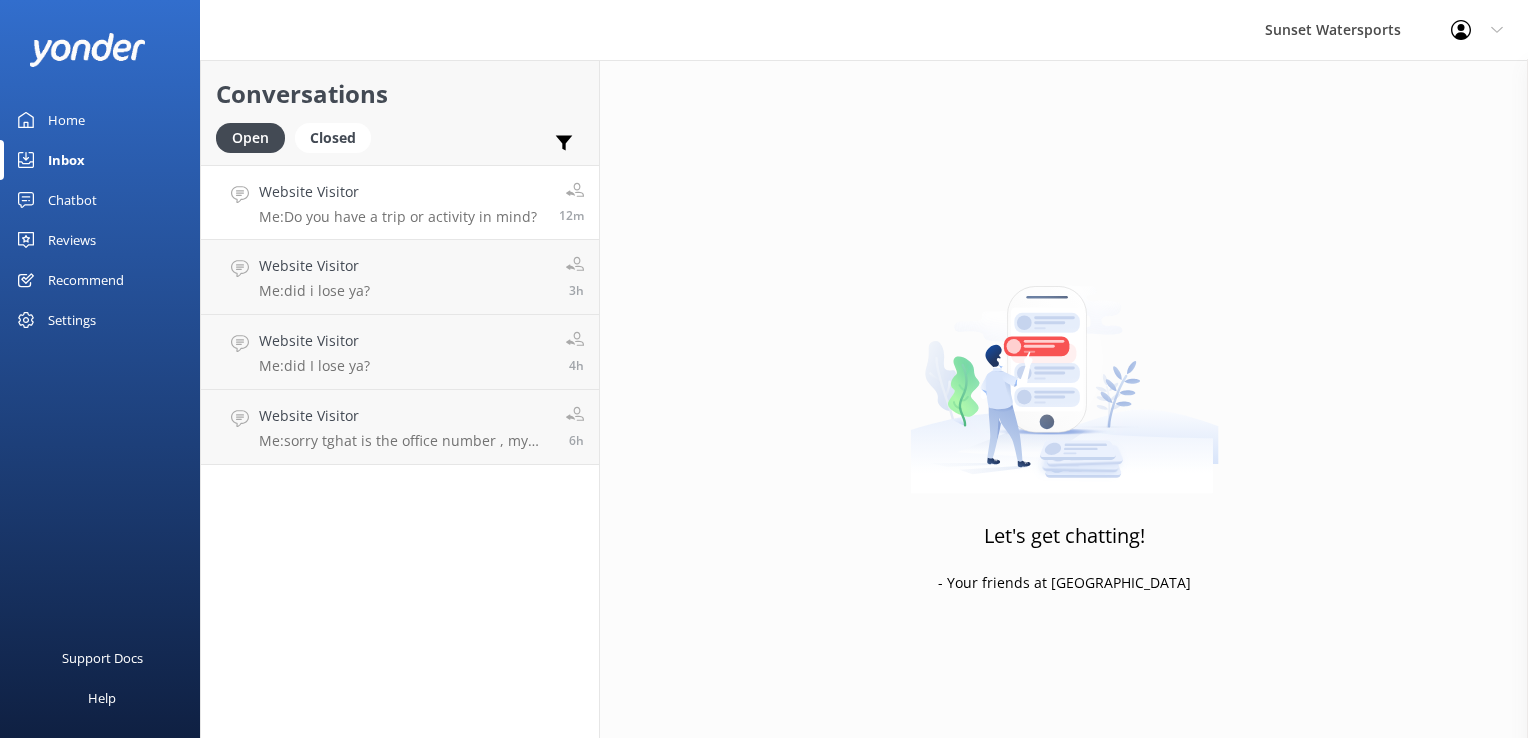click on "Me:  Do you have a trip or activity in mind?" at bounding box center [398, 217] 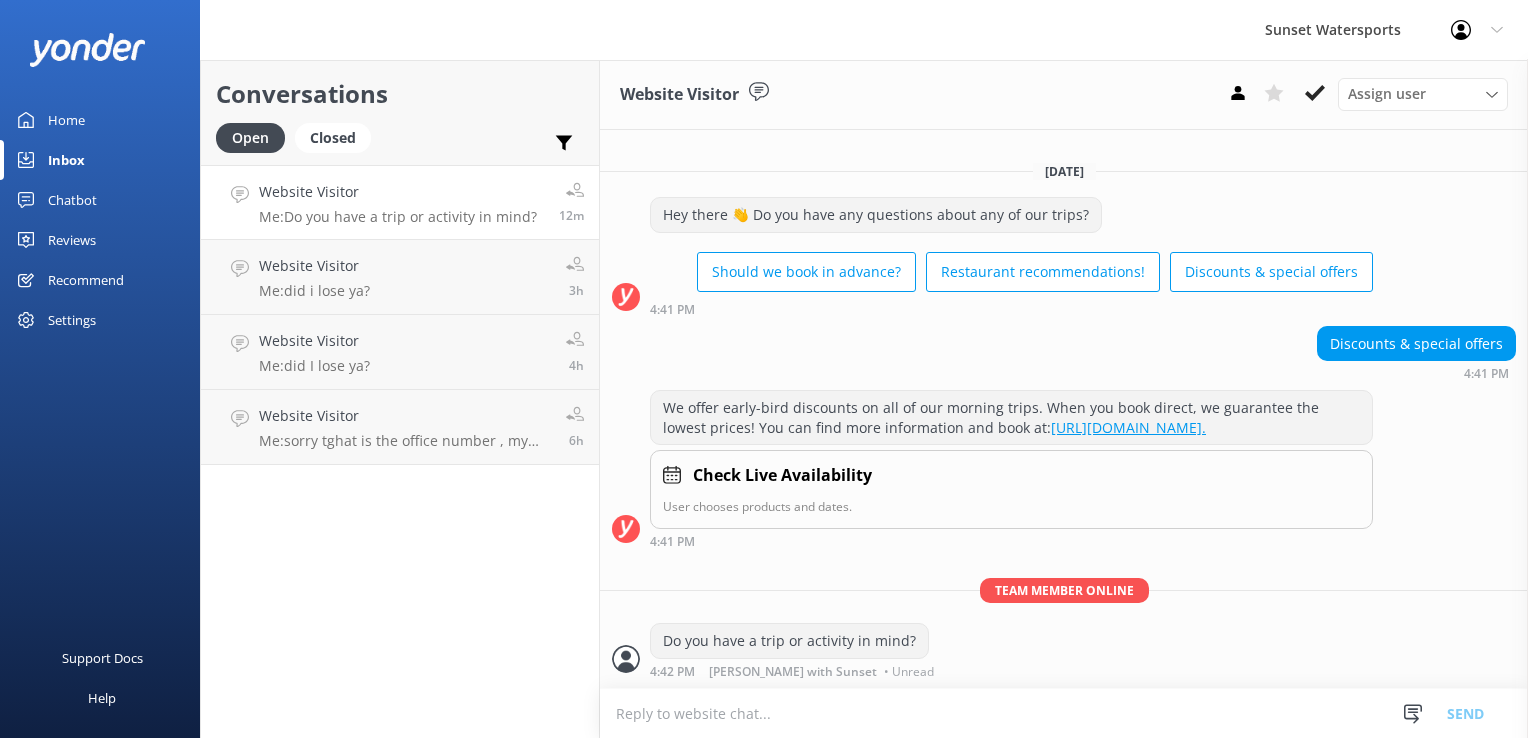 scroll, scrollTop: 1, scrollLeft: 0, axis: vertical 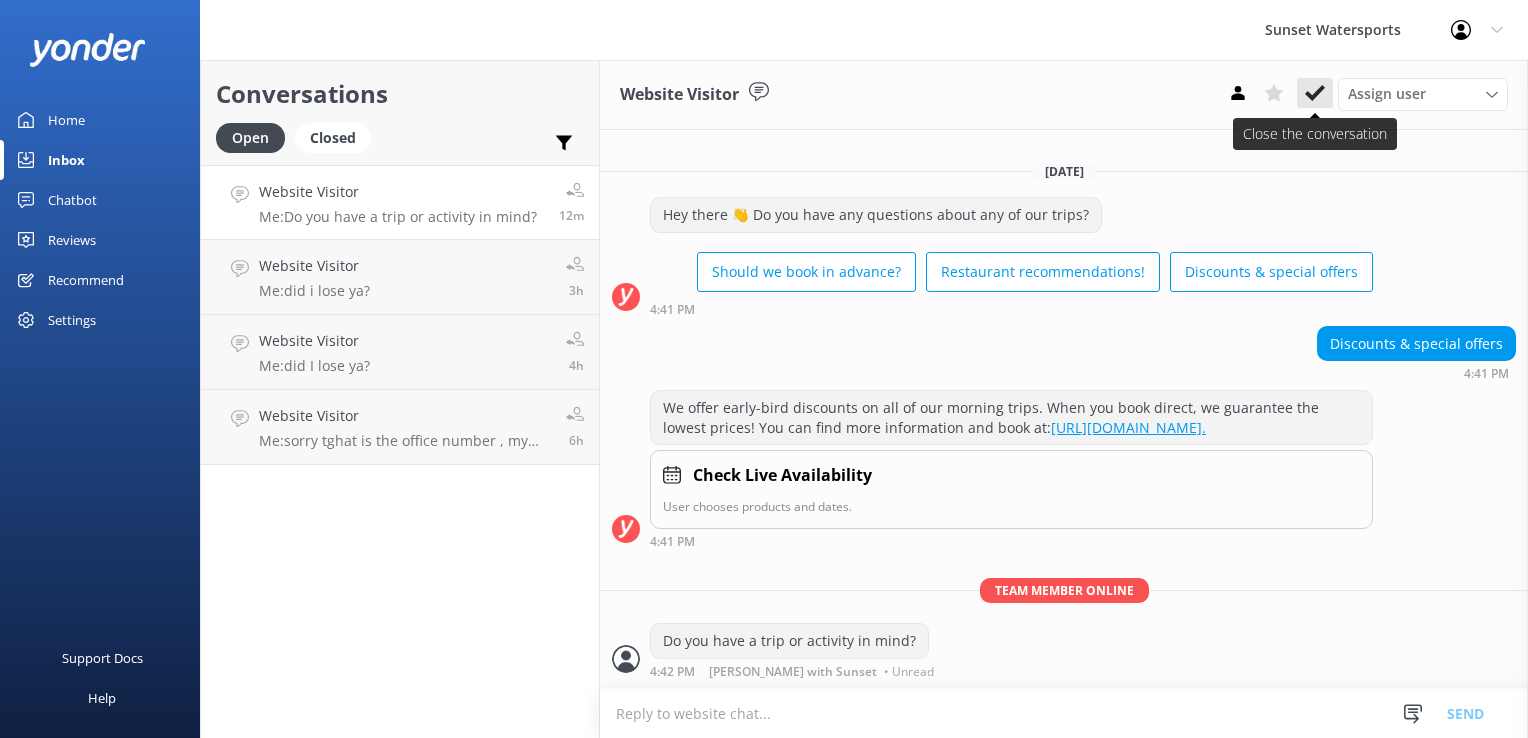 click 